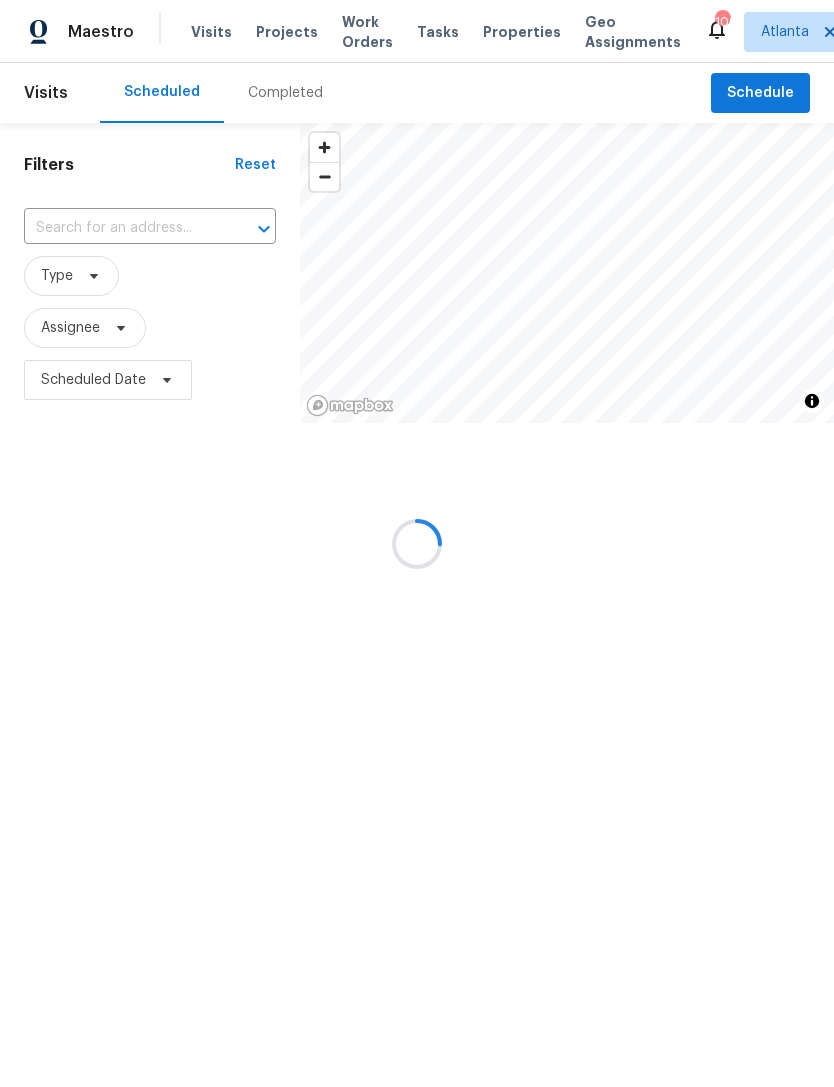 scroll, scrollTop: 0, scrollLeft: 0, axis: both 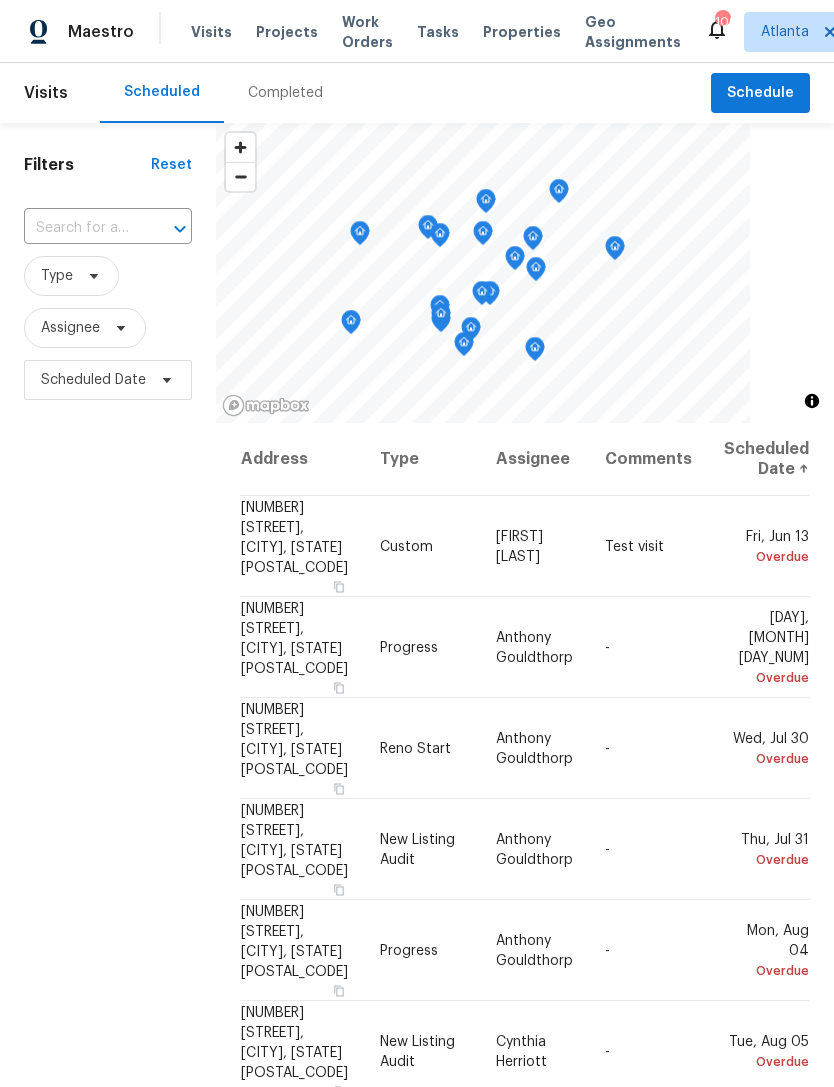 click at bounding box center [166, 229] 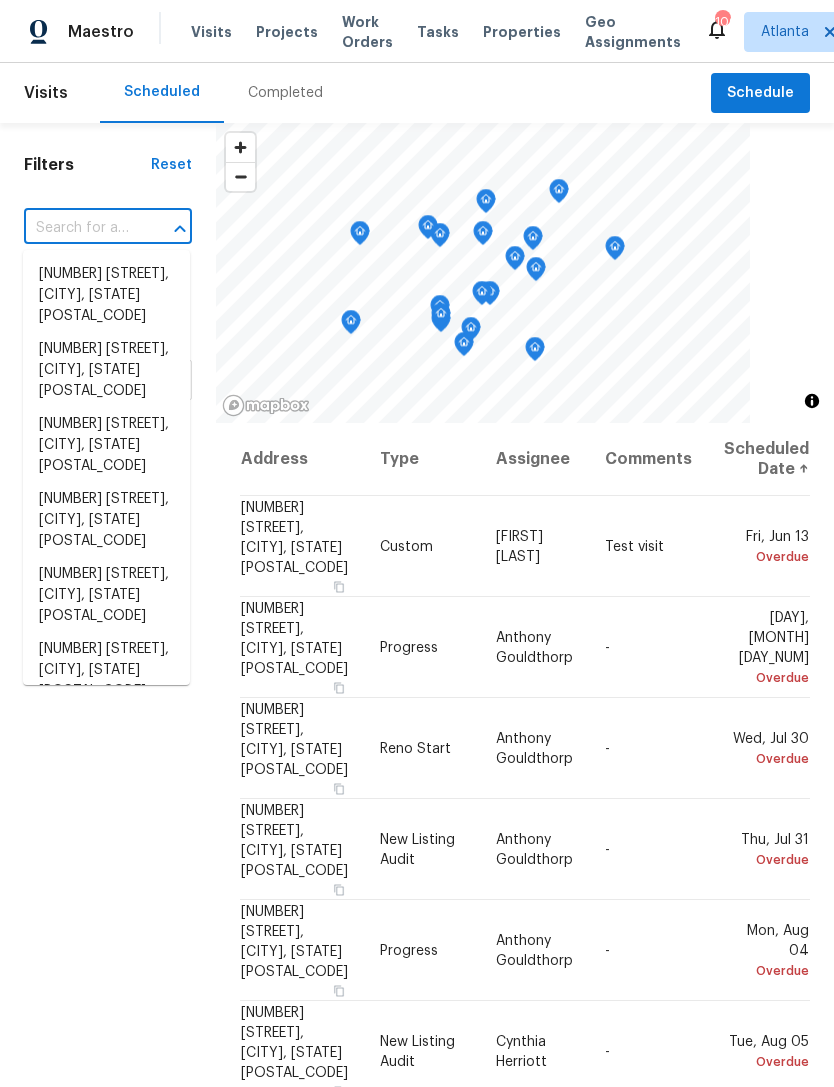 click at bounding box center [80, 228] 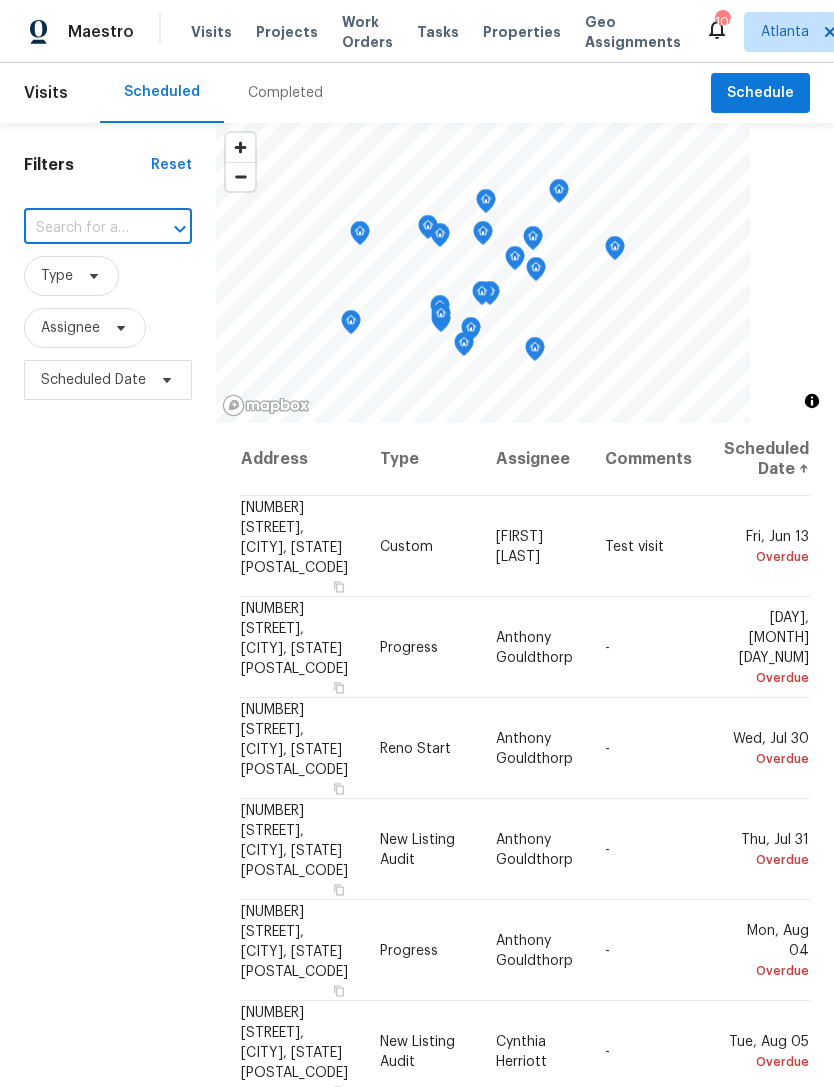 paste on "[NUMBER] [STREET] # [NUMBER], [CITY], [STATE] [POSTAL_CODE]" 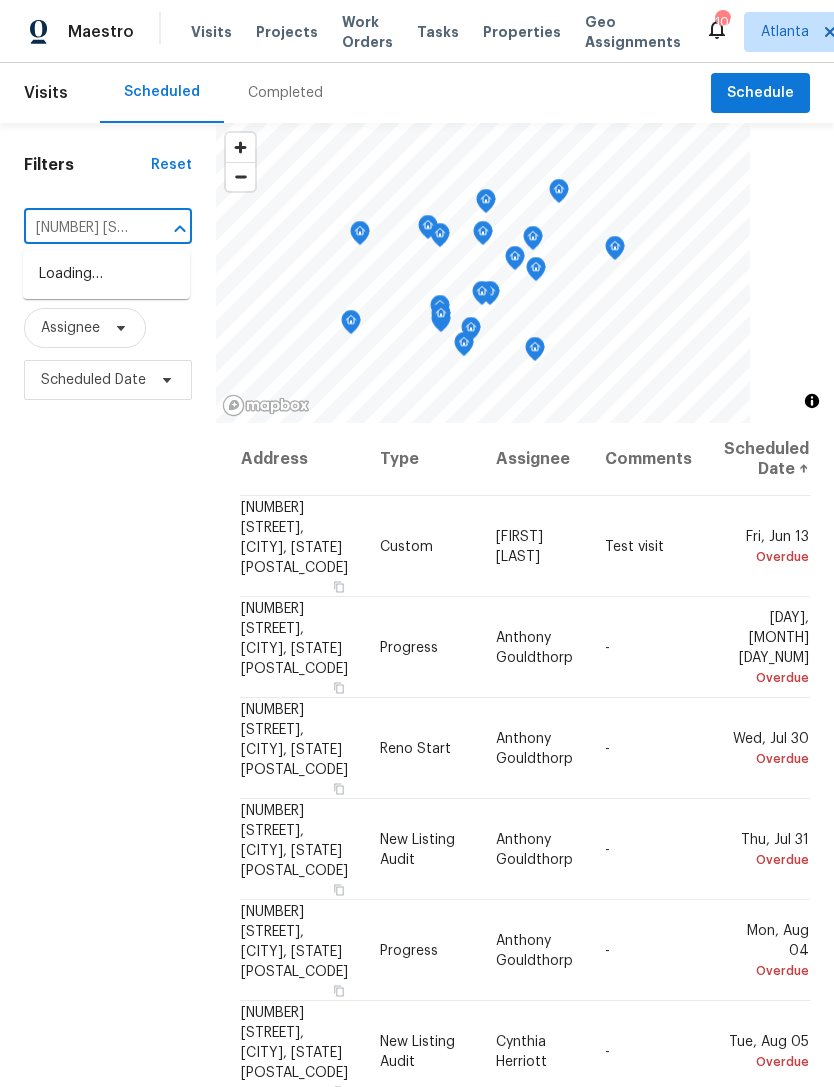 type on "[NUMBER] [STREET]" 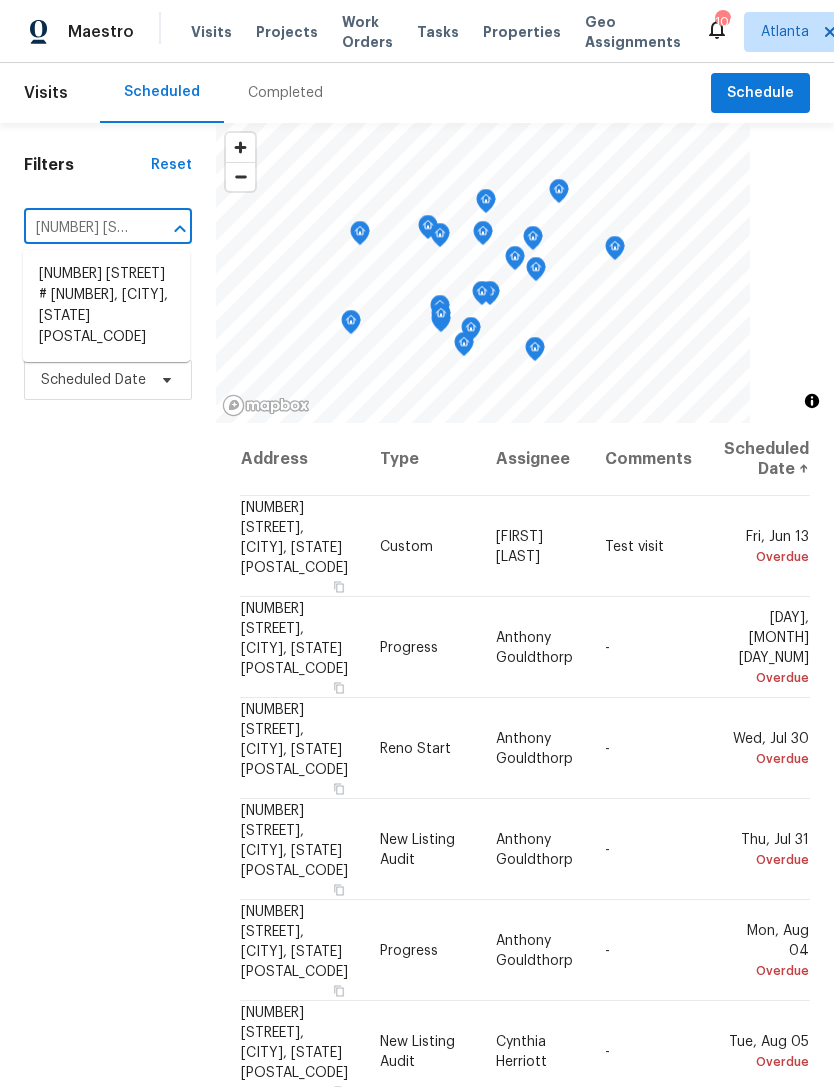 click on "[NUMBER] [STREET] # [NUMBER], [CITY], [STATE] [POSTAL_CODE]" at bounding box center [106, 306] 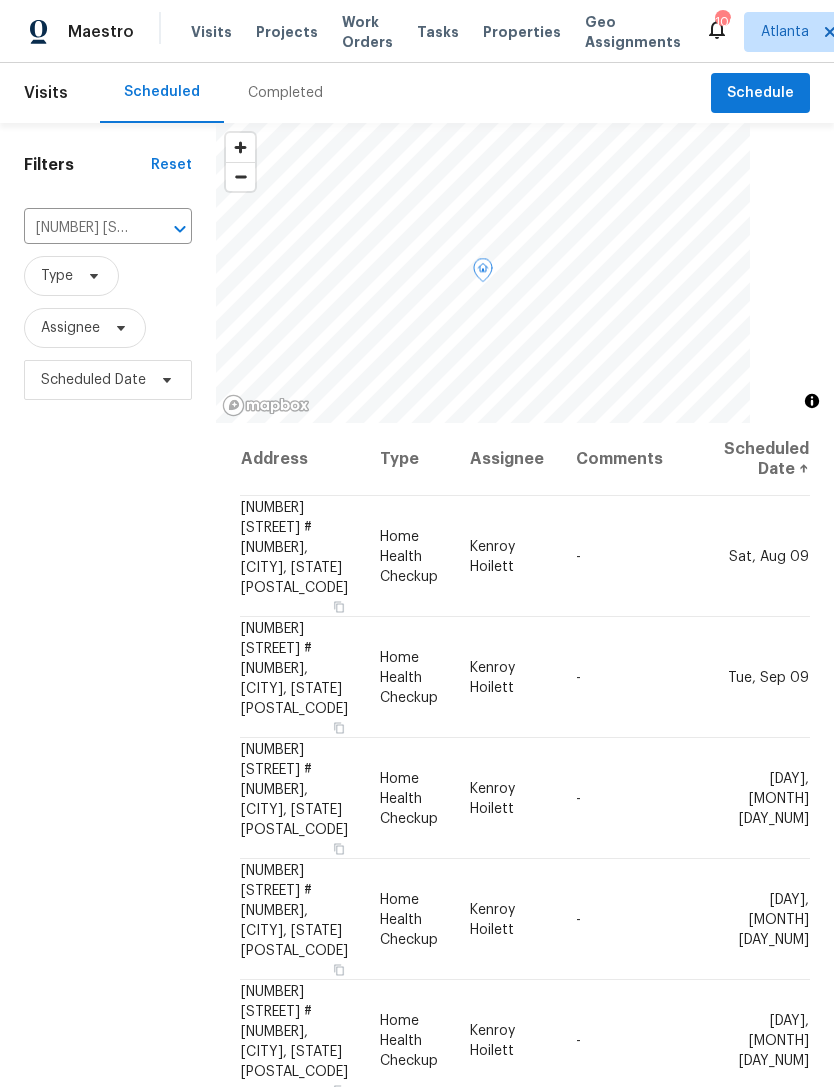 click 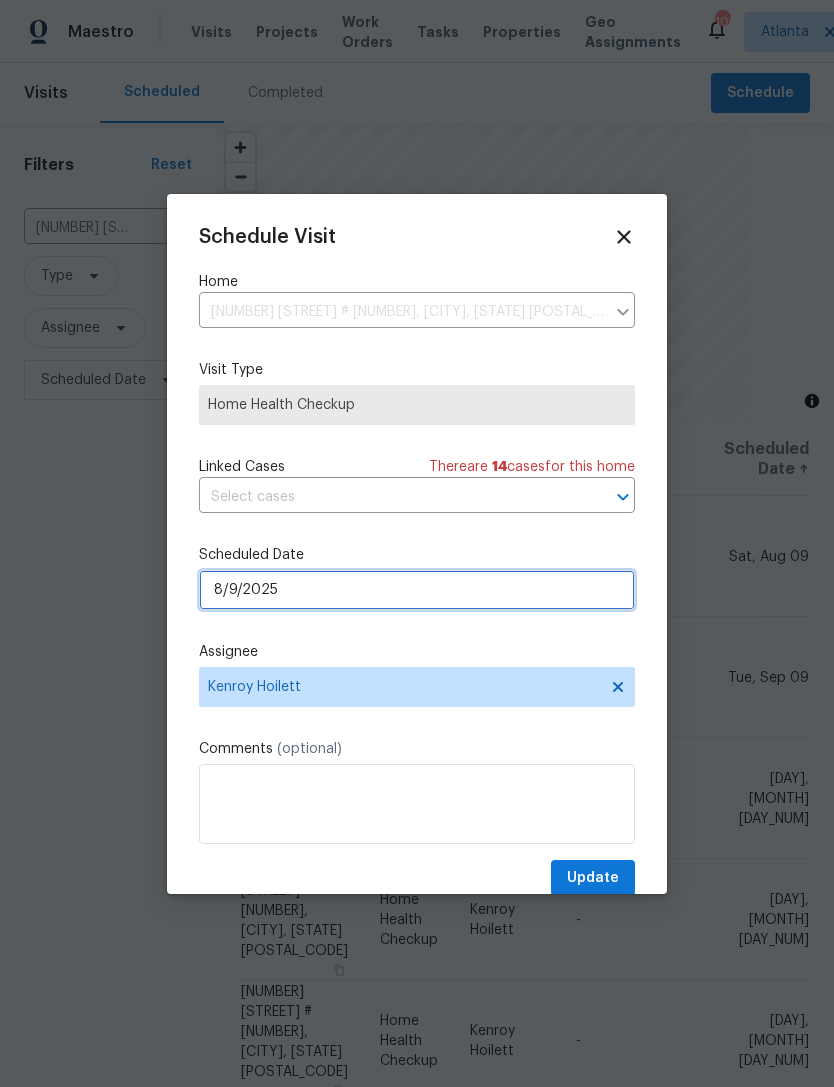 click on "8/9/2025" at bounding box center (417, 590) 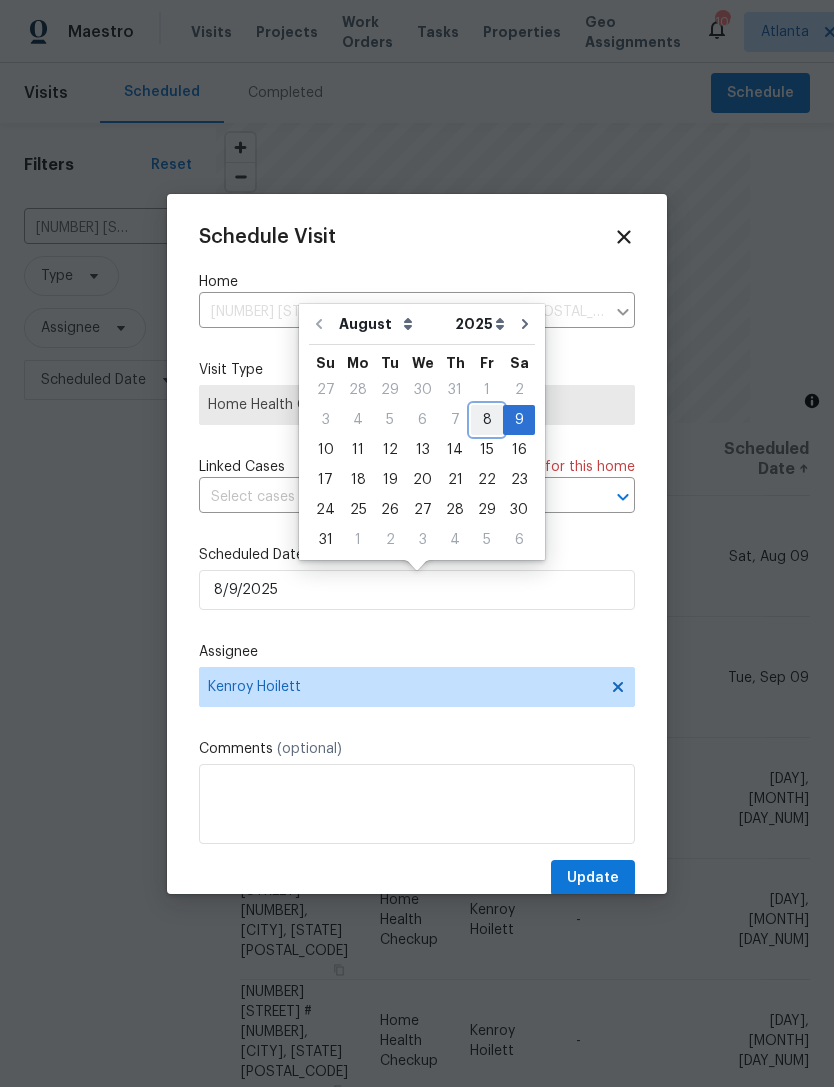 click on "8" at bounding box center (487, 420) 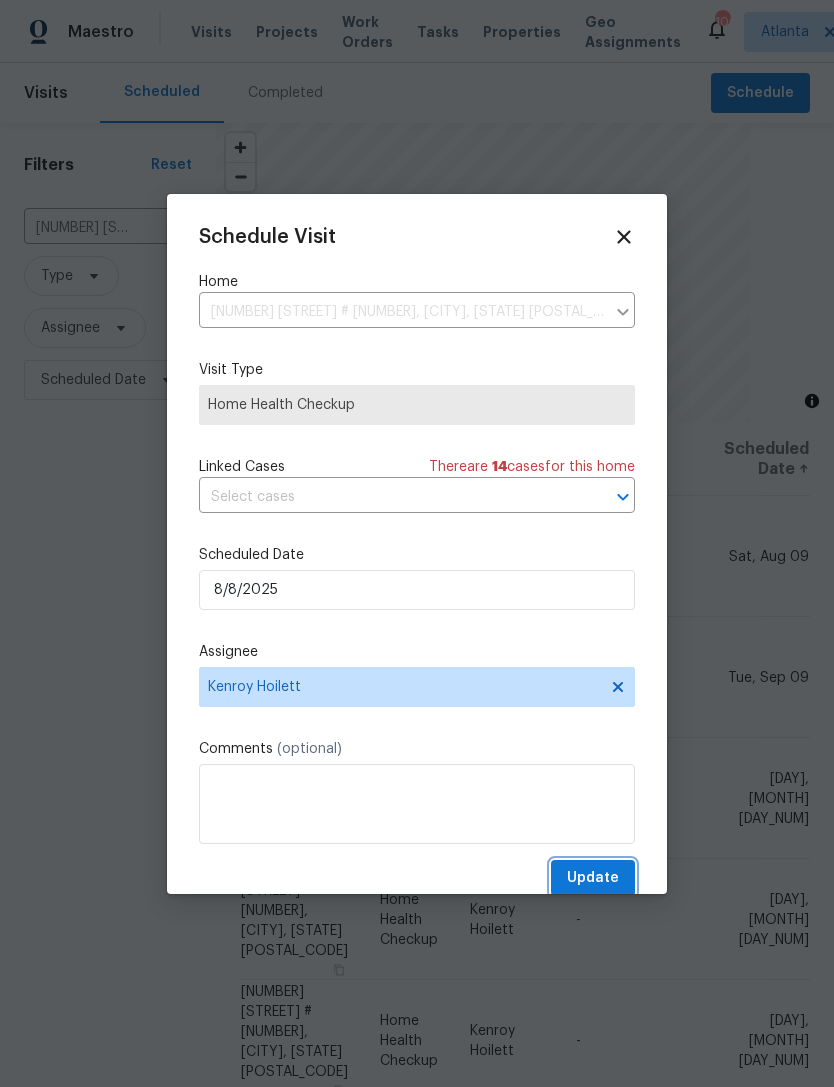 click on "Update" at bounding box center [593, 878] 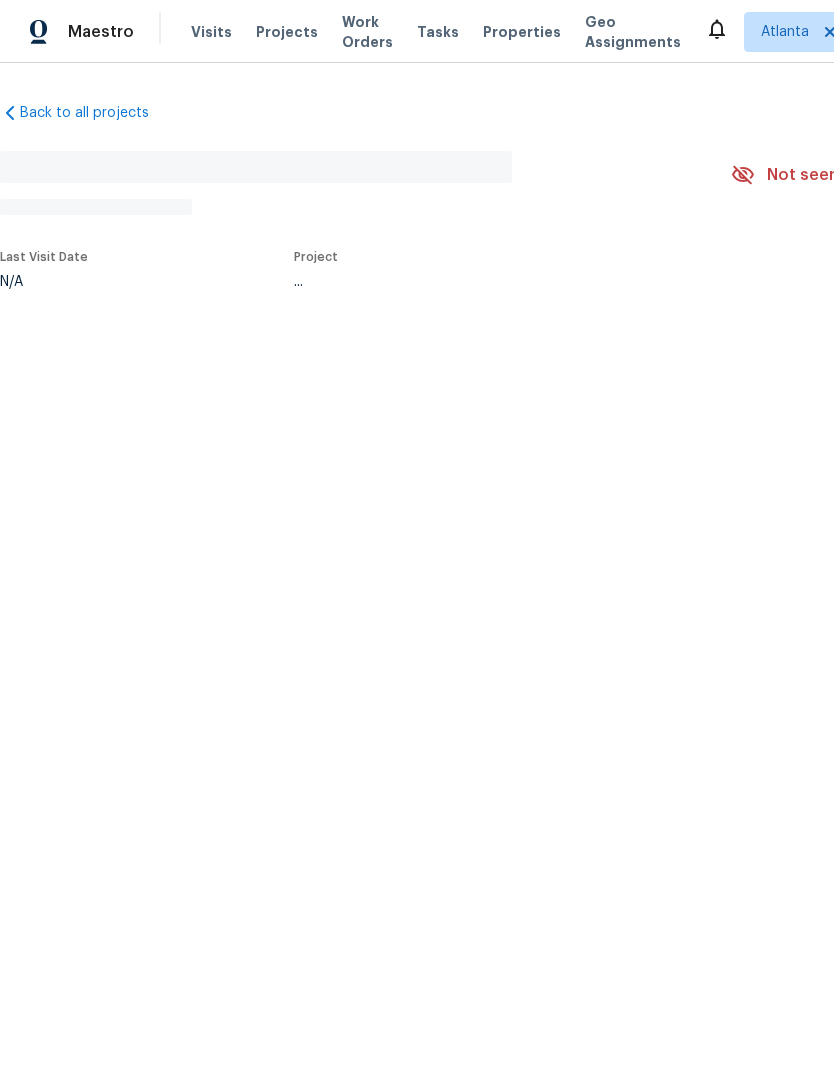 scroll, scrollTop: 0, scrollLeft: 0, axis: both 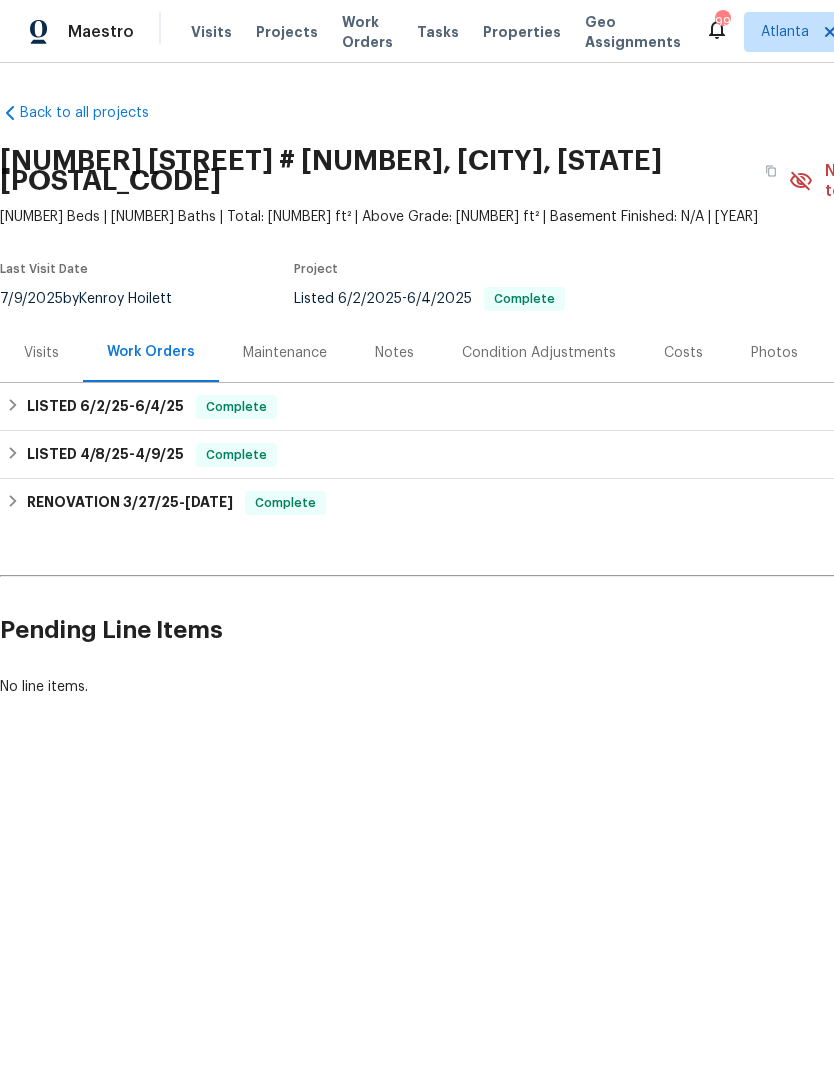 click on "Costs" at bounding box center (683, 353) 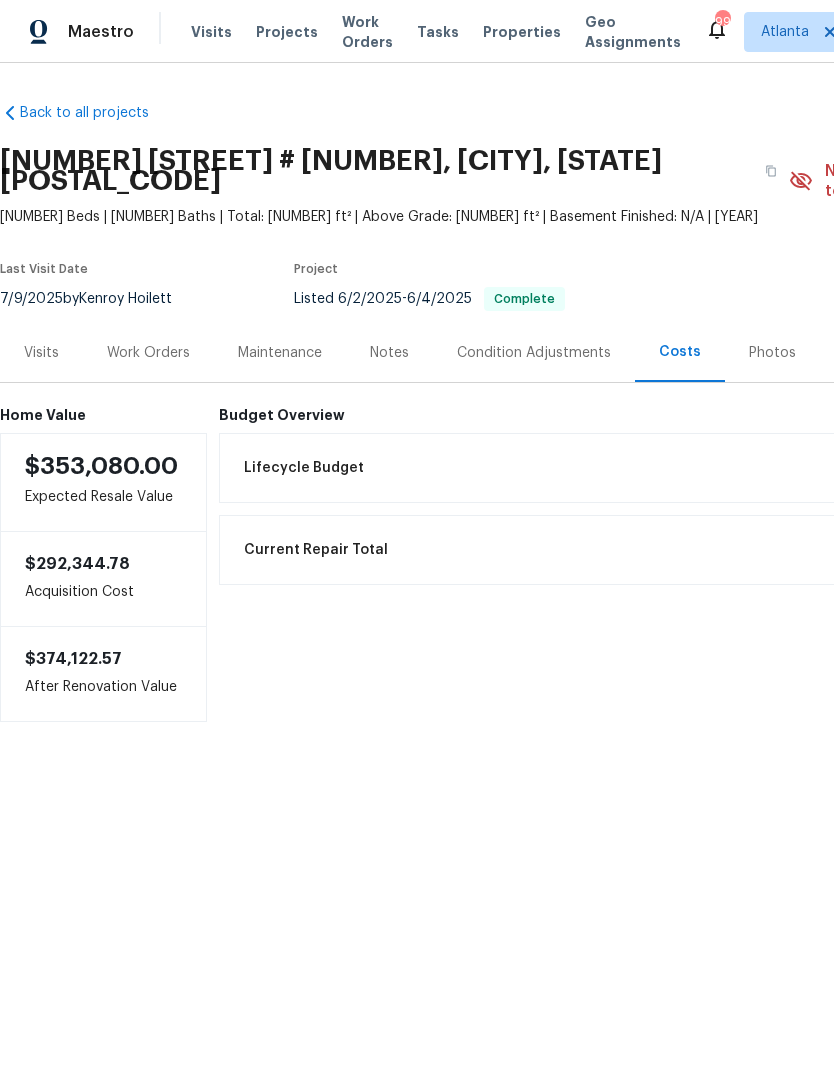 scroll, scrollTop: 0, scrollLeft: 0, axis: both 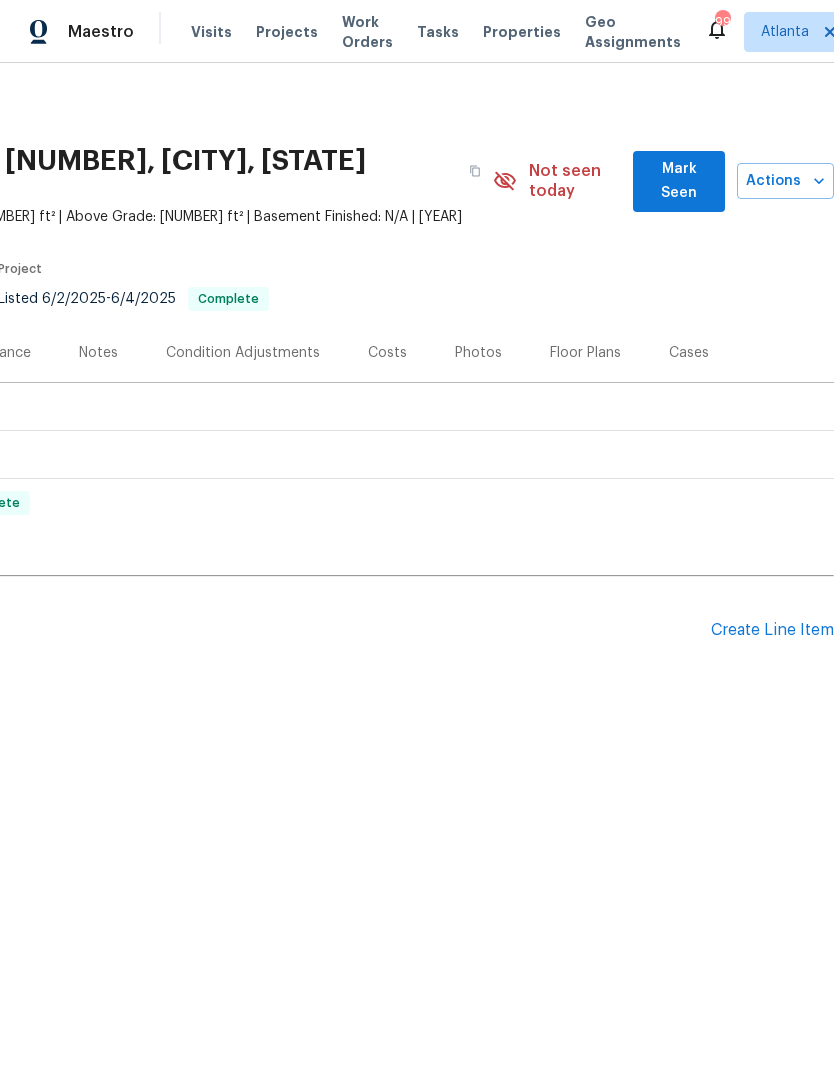 click on "Create Line Item" at bounding box center [772, 630] 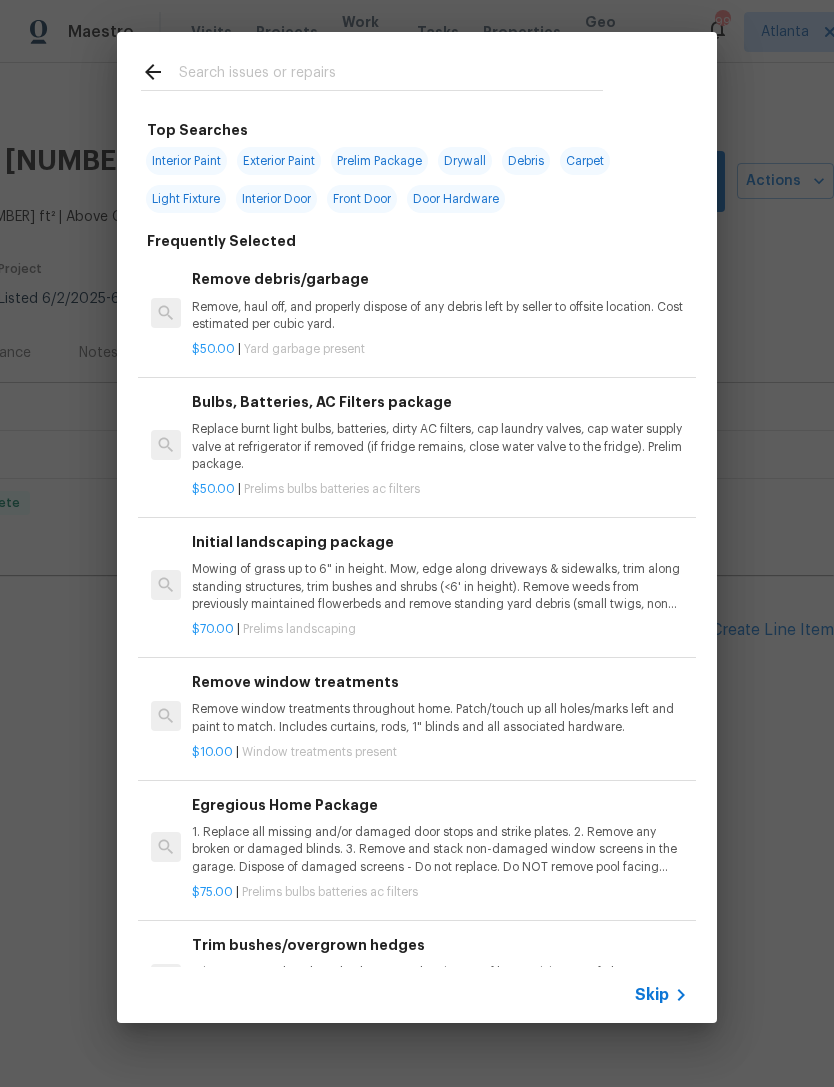 click at bounding box center [391, 75] 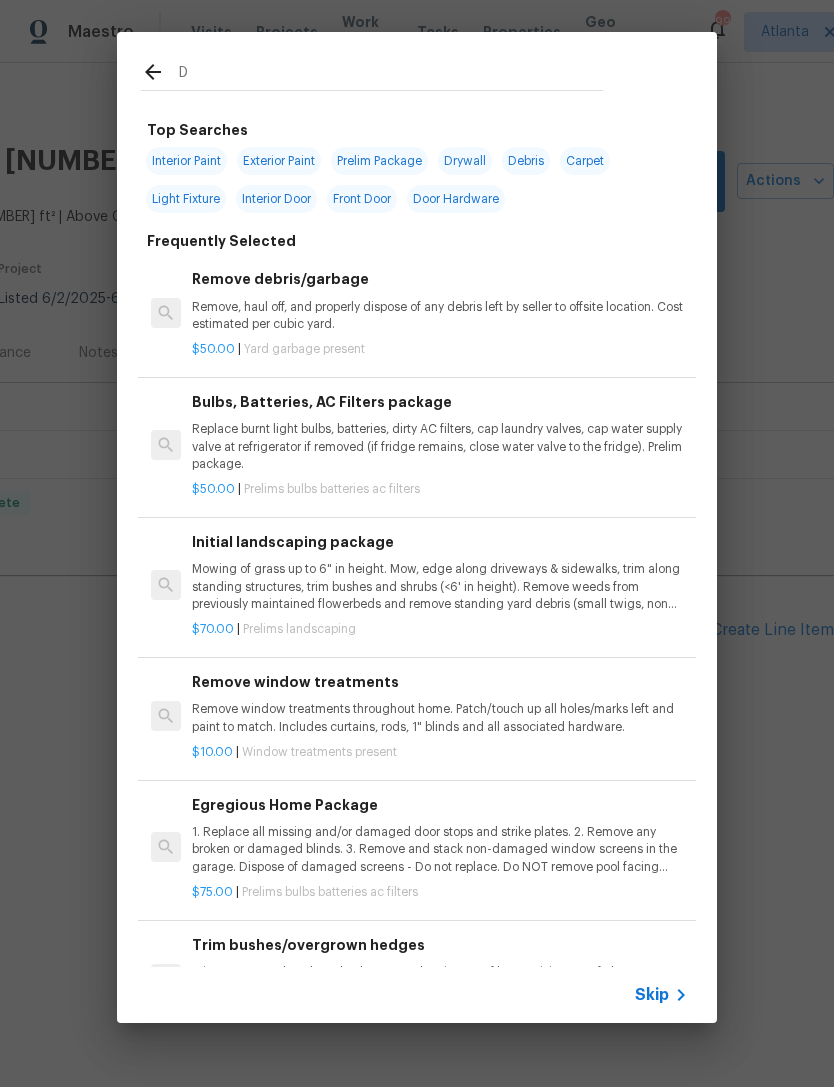 type on "Dr" 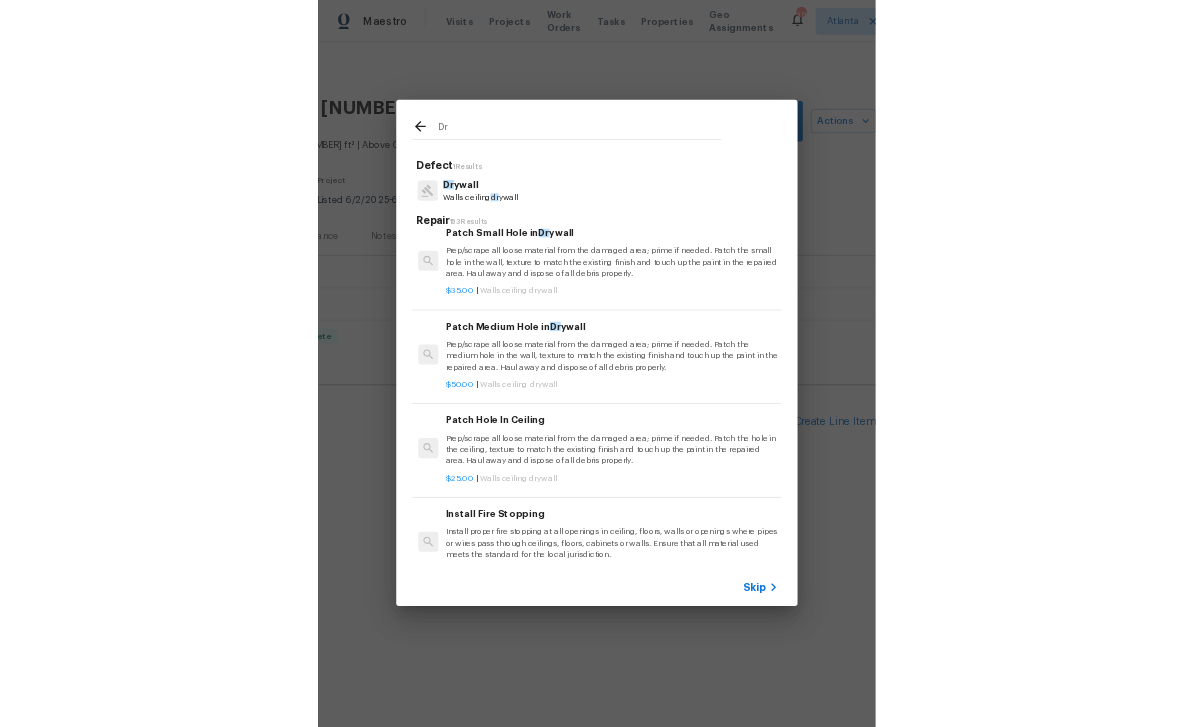 scroll, scrollTop: 163, scrollLeft: 1, axis: both 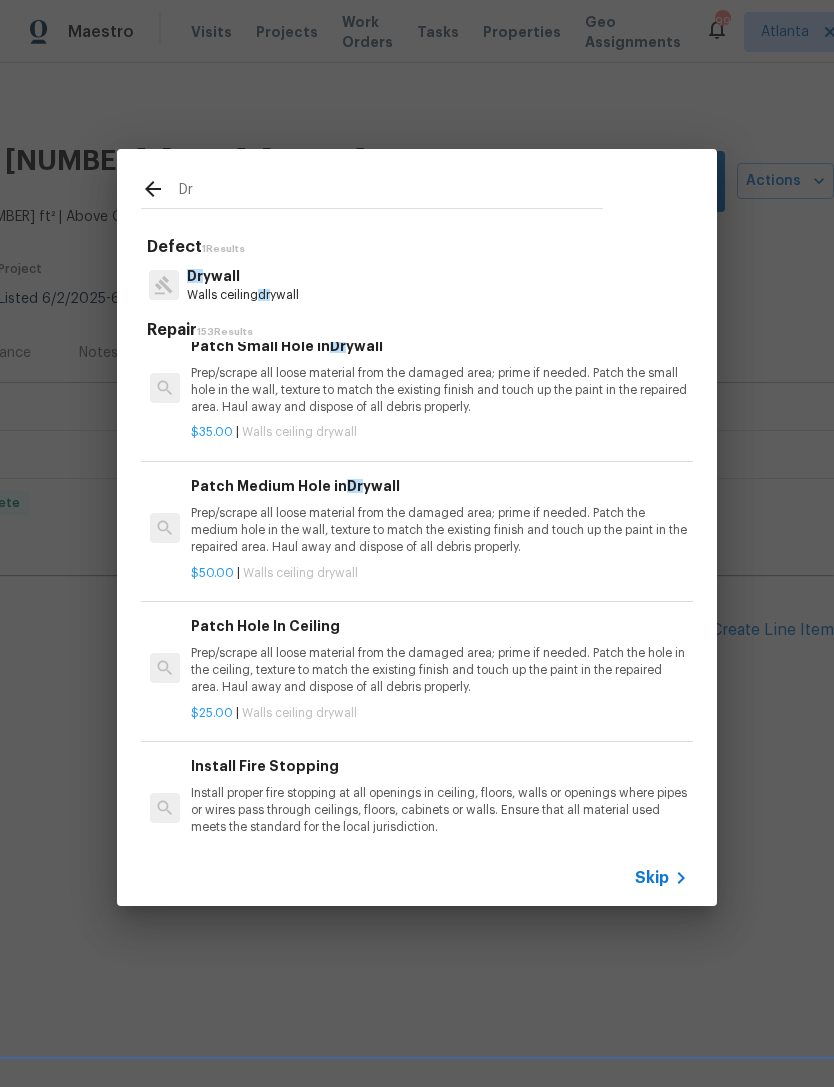 click on "Patch Medium Hole in Drywall Prep/scrape all loose material from the damaged area; prime if needed. Patch the medium hole in the wall, texture to match the existing finish and touch up the paint in the repaired area. Haul away and dispose of all debris properly." at bounding box center (439, 516) 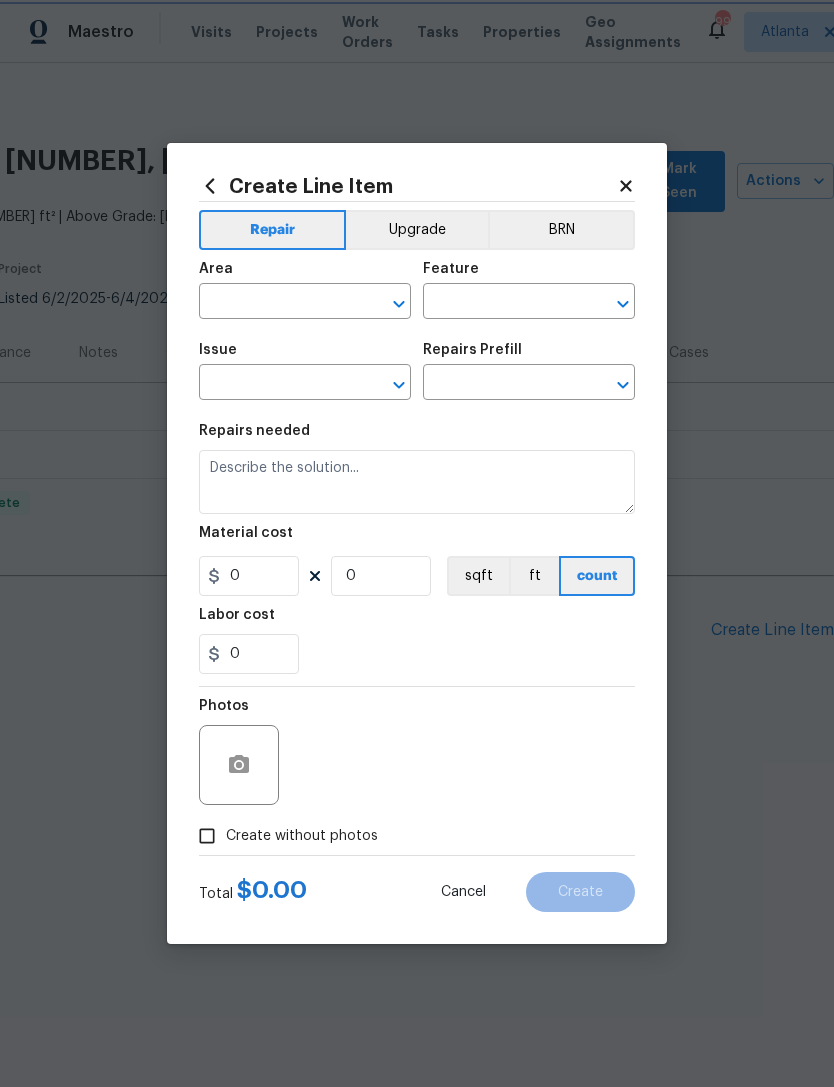 type on "Walls and Ceiling" 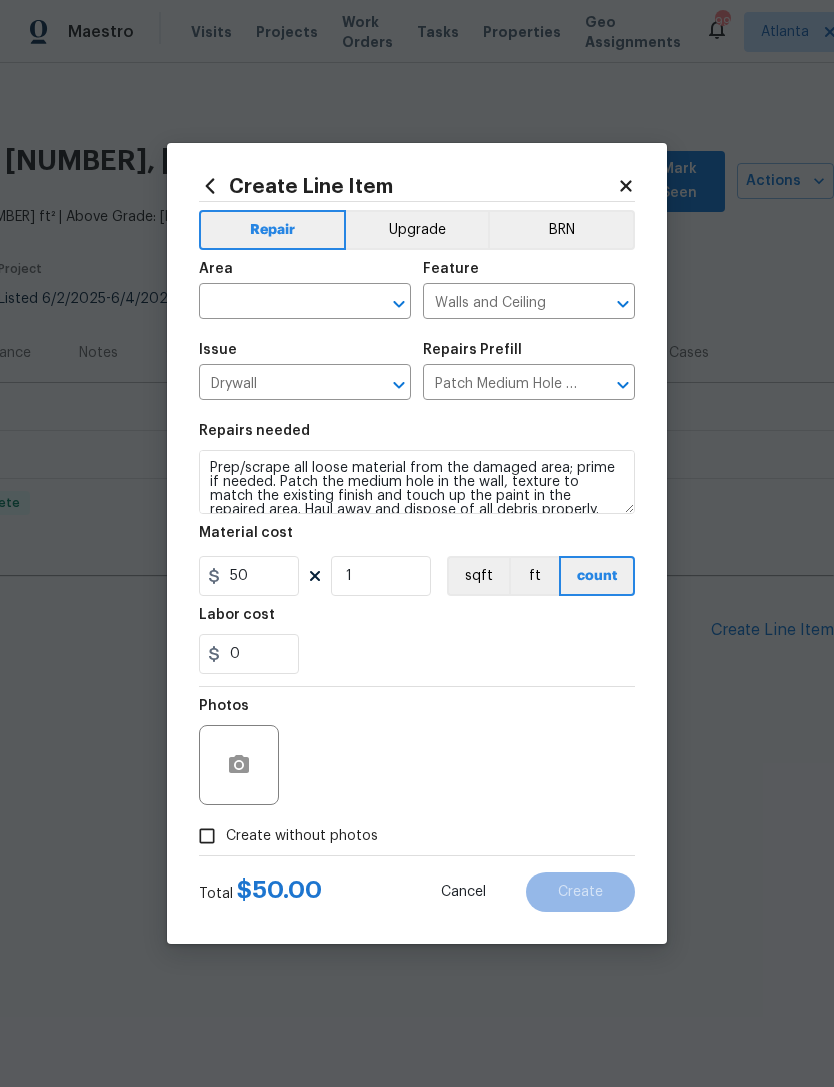 click at bounding box center (277, 303) 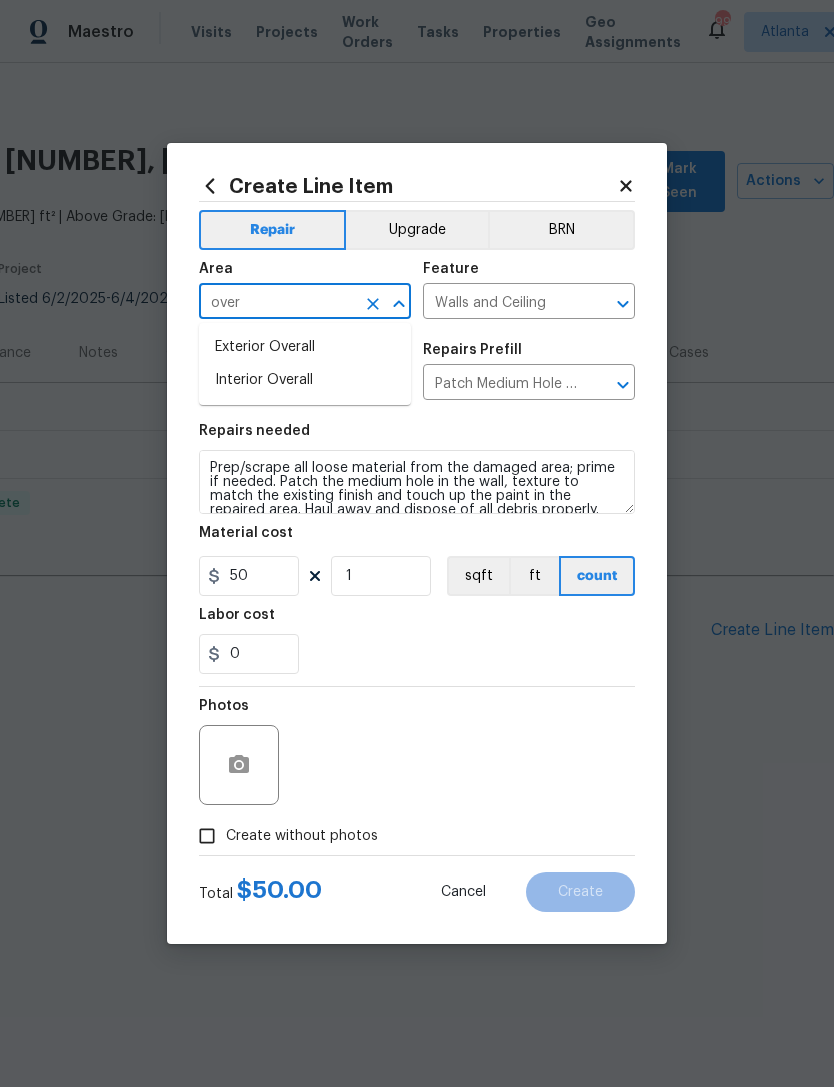 click on "Interior Overall" at bounding box center (305, 380) 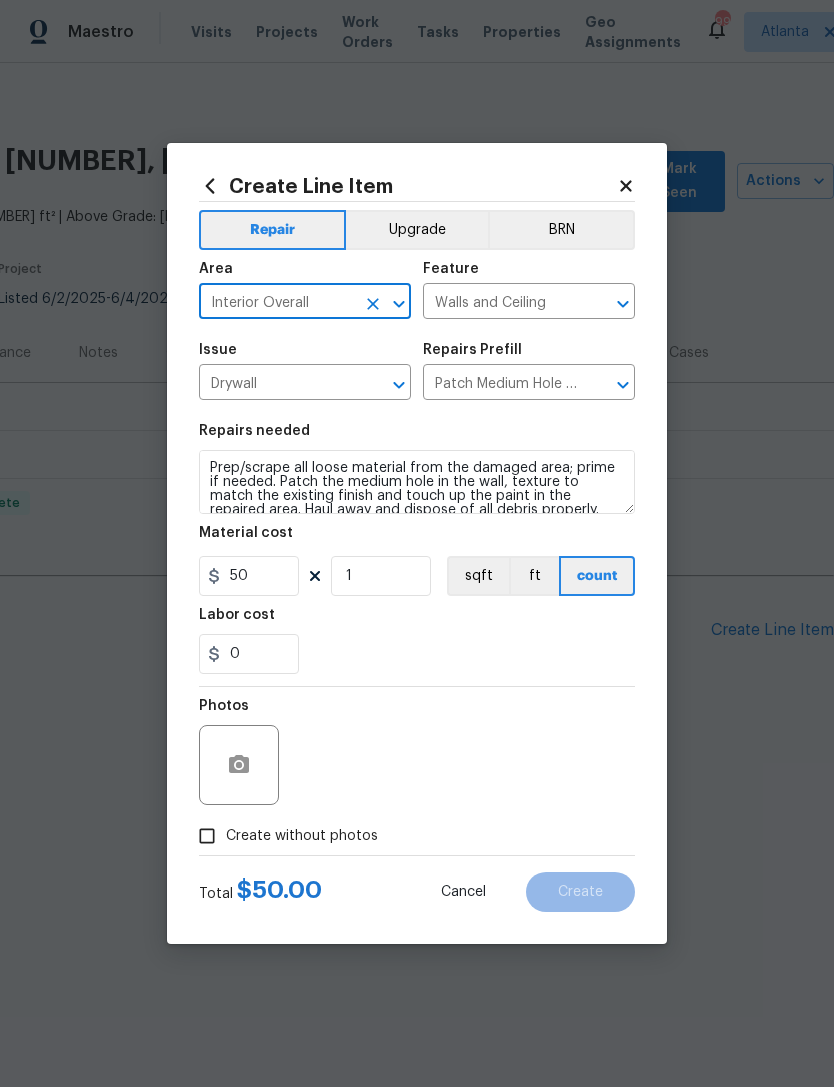 click on "0" at bounding box center (417, 654) 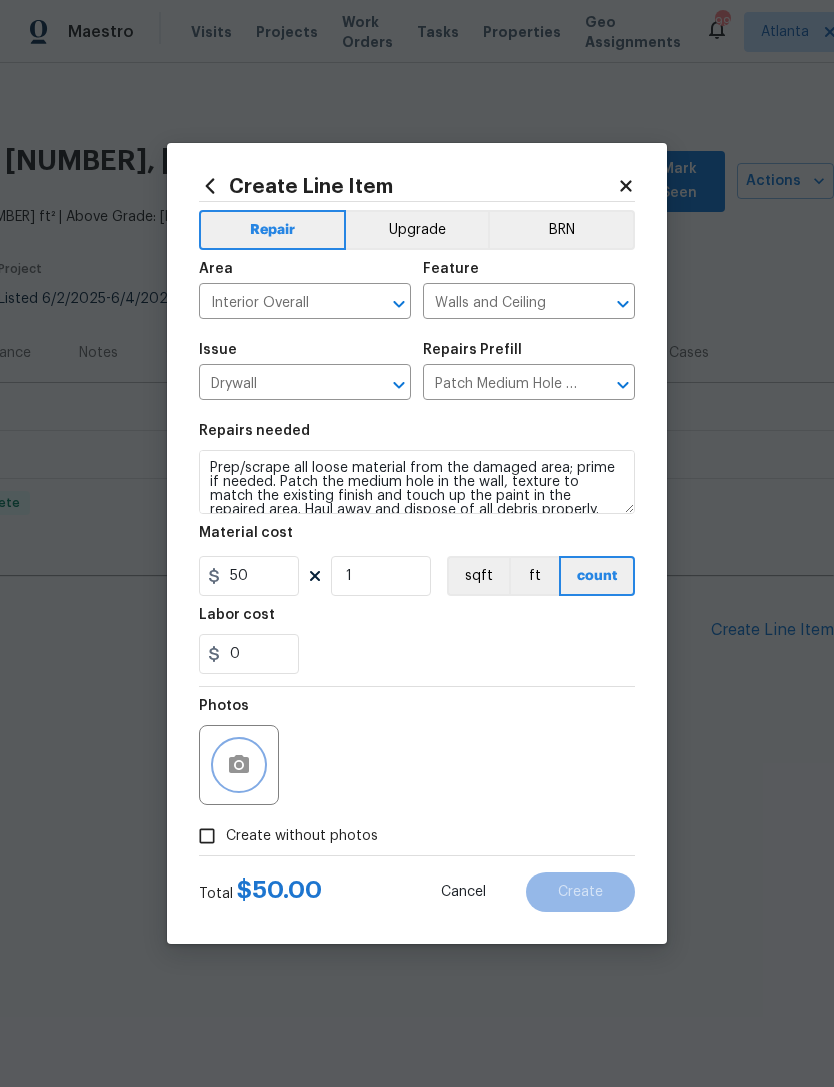 click 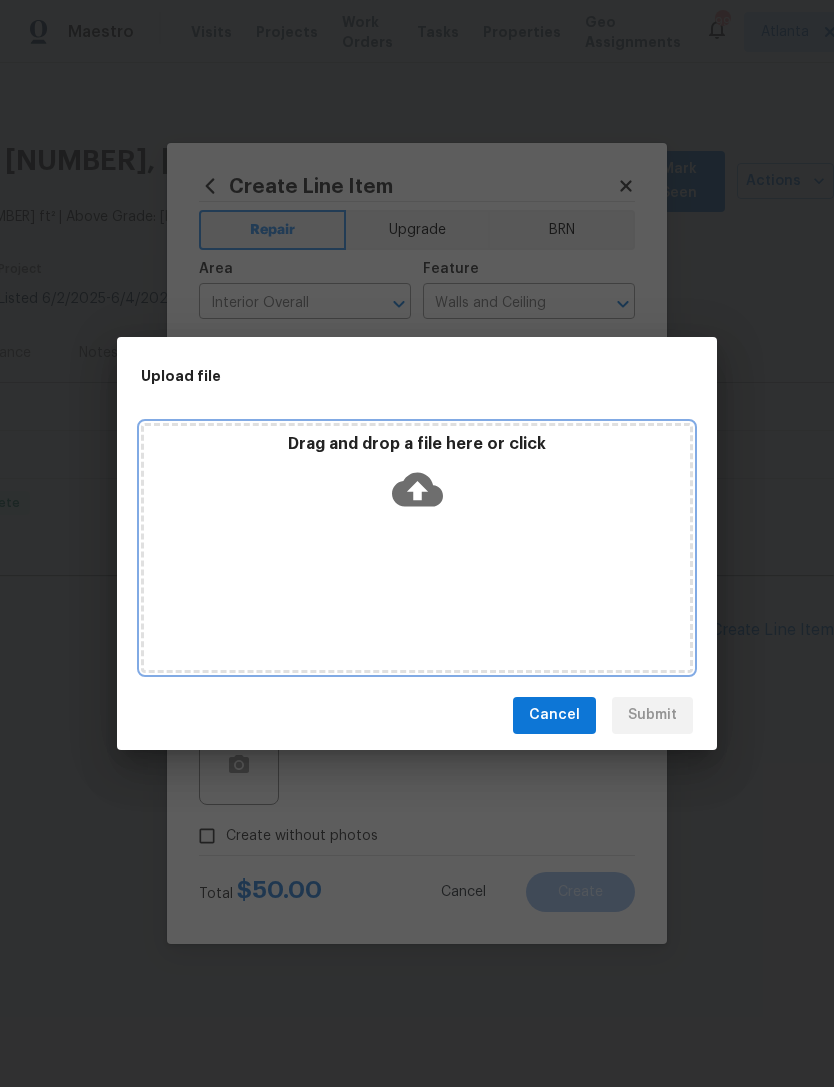 click on "Drag and drop a file here or click" at bounding box center [417, 548] 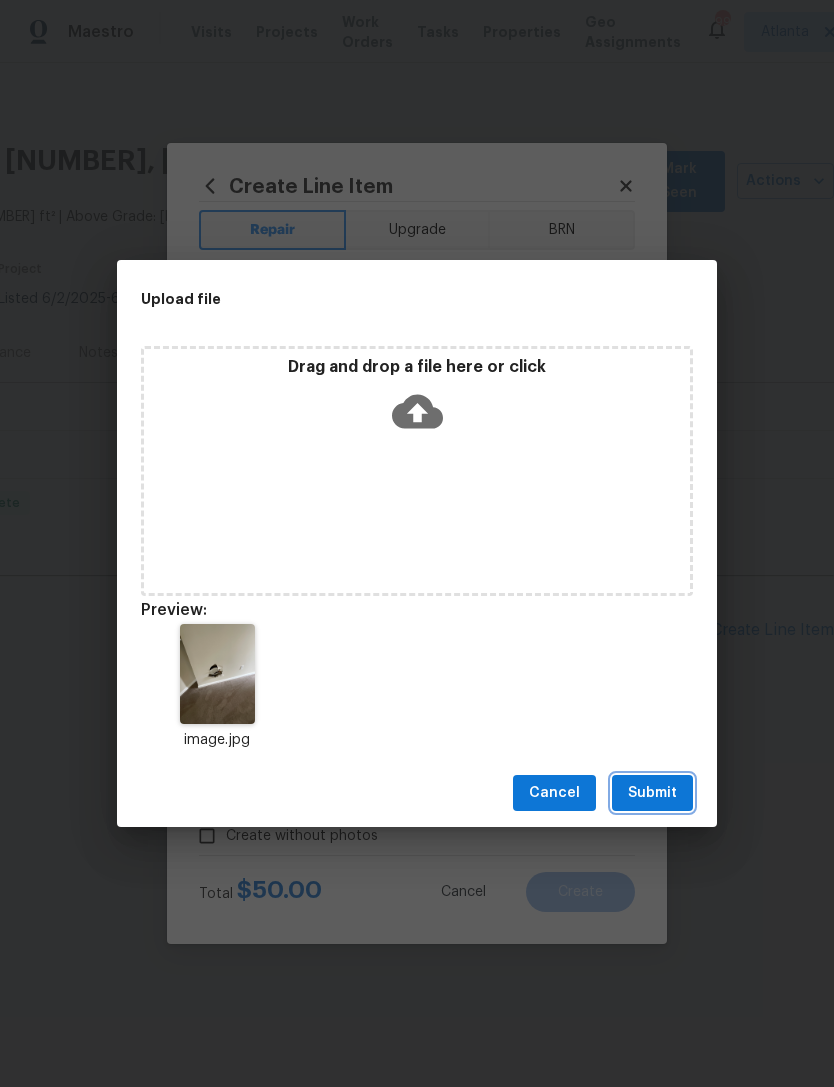 click on "Submit" at bounding box center [652, 793] 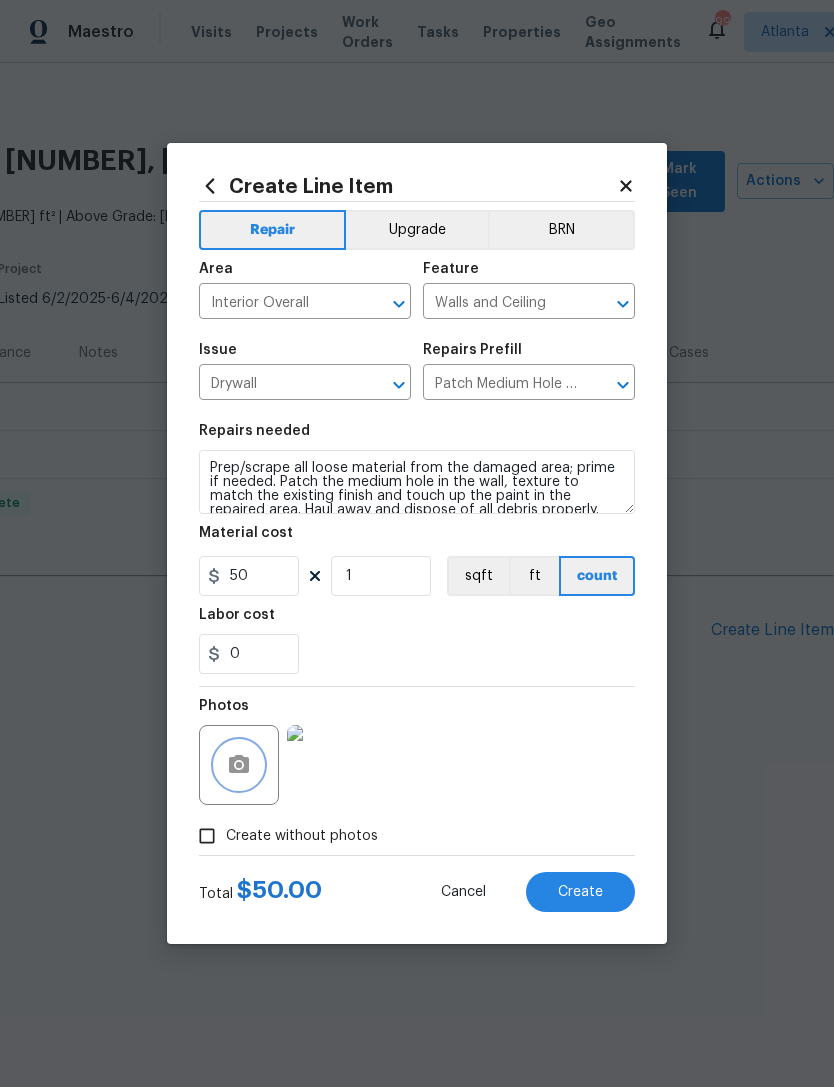 scroll, scrollTop: 0, scrollLeft: 0, axis: both 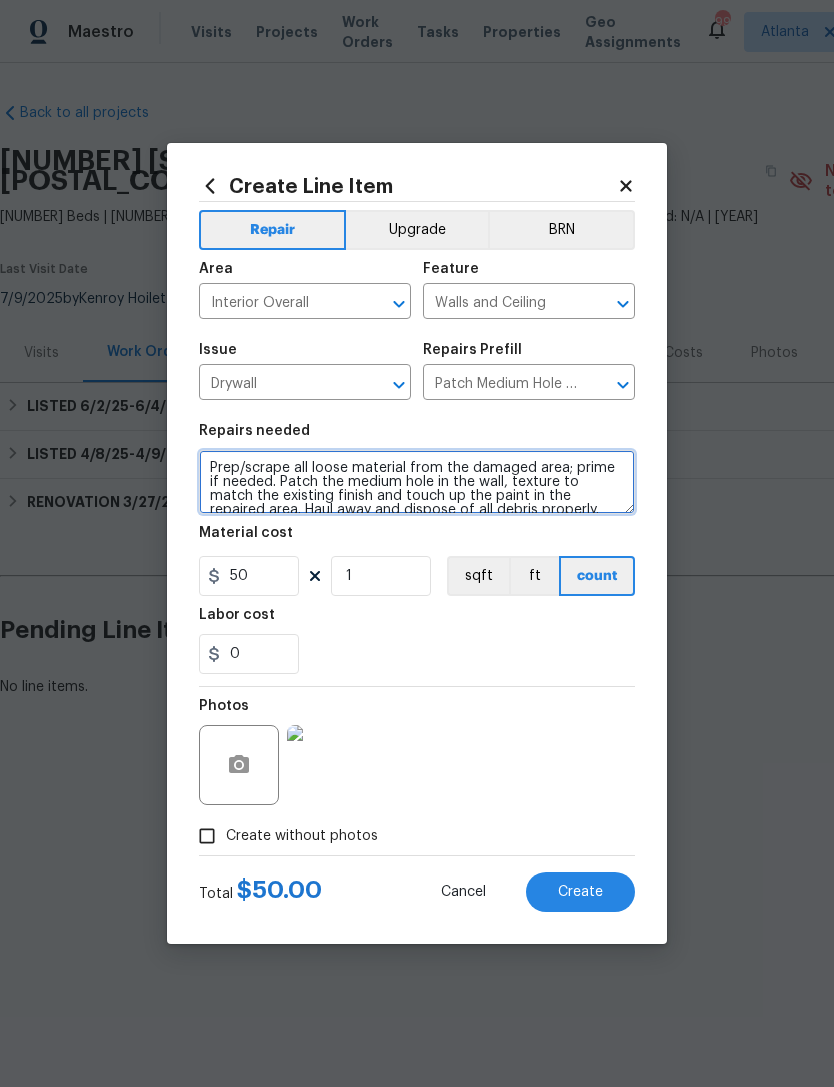 click on "Prep/scrape all loose material from the damaged area; prime if needed. Patch the medium hole in the wall, texture to match the existing finish and touch up the paint in the repaired area. Haul away and dispose of all debris properly." at bounding box center (417, 482) 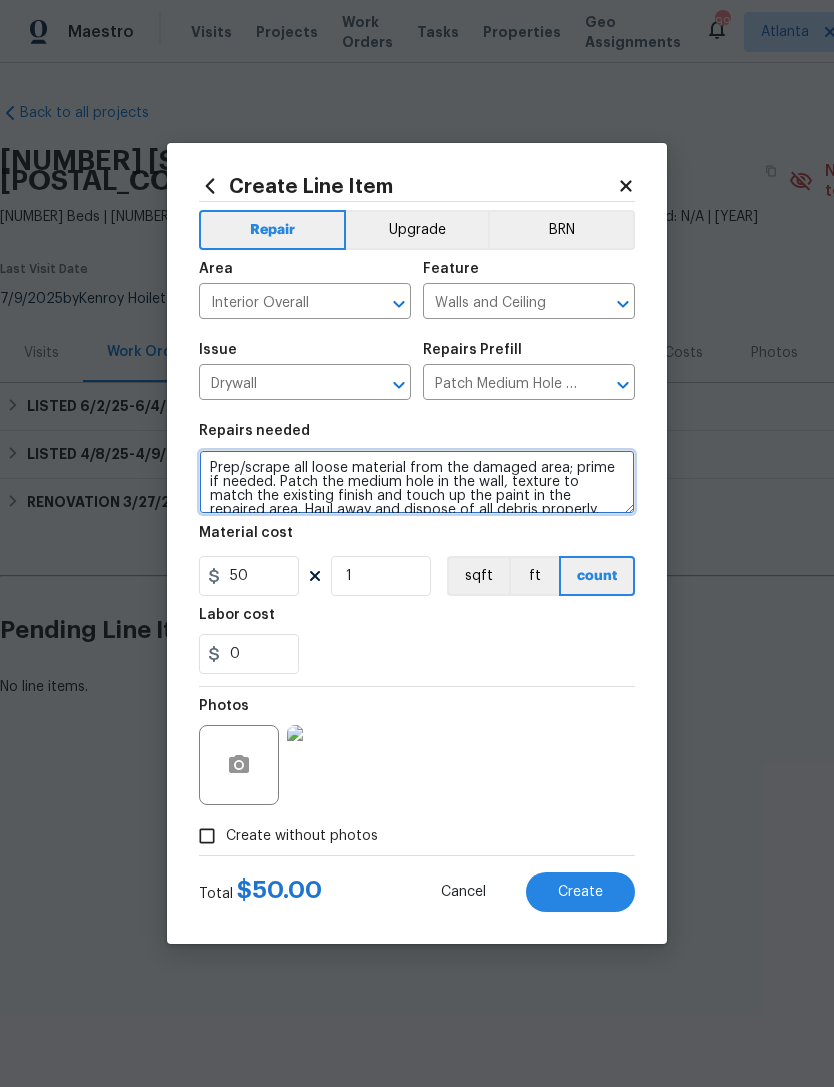click on "Prep/scrape all loose material from the damaged area; prime if needed. Patch the medium hole in the wall, texture to match the existing finish and touch up the paint in the repaired area. Haul away and dispose of all debris properly." at bounding box center [417, 482] 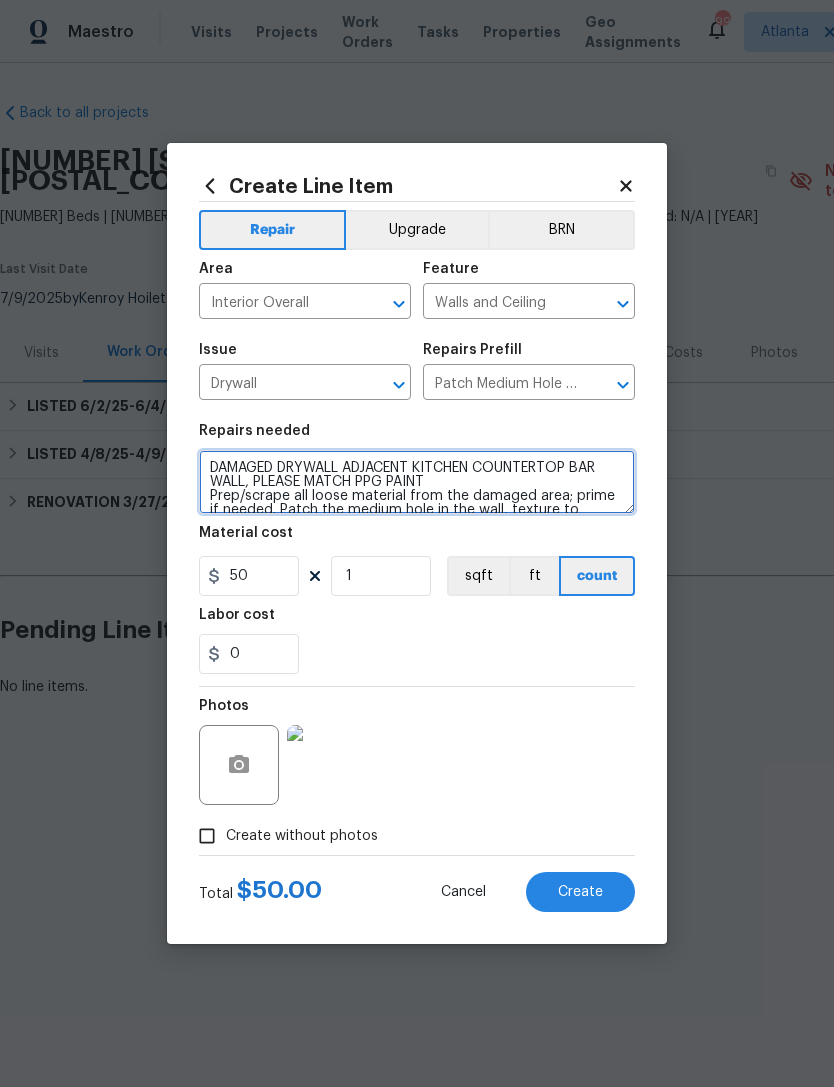 click on "DAMAGED DRYWALL ADJACENT KITCHEN COUNTERTOP BAR WALL, PLEASE MATCH PPG PAINT
Prep/scrape all loose material from the damaged area; prime if needed. Patch the medium hole in the wall, texture to match the existing finish and touch up the paint in the repaired area. Haul away and dispose of all debris properly." at bounding box center (417, 482) 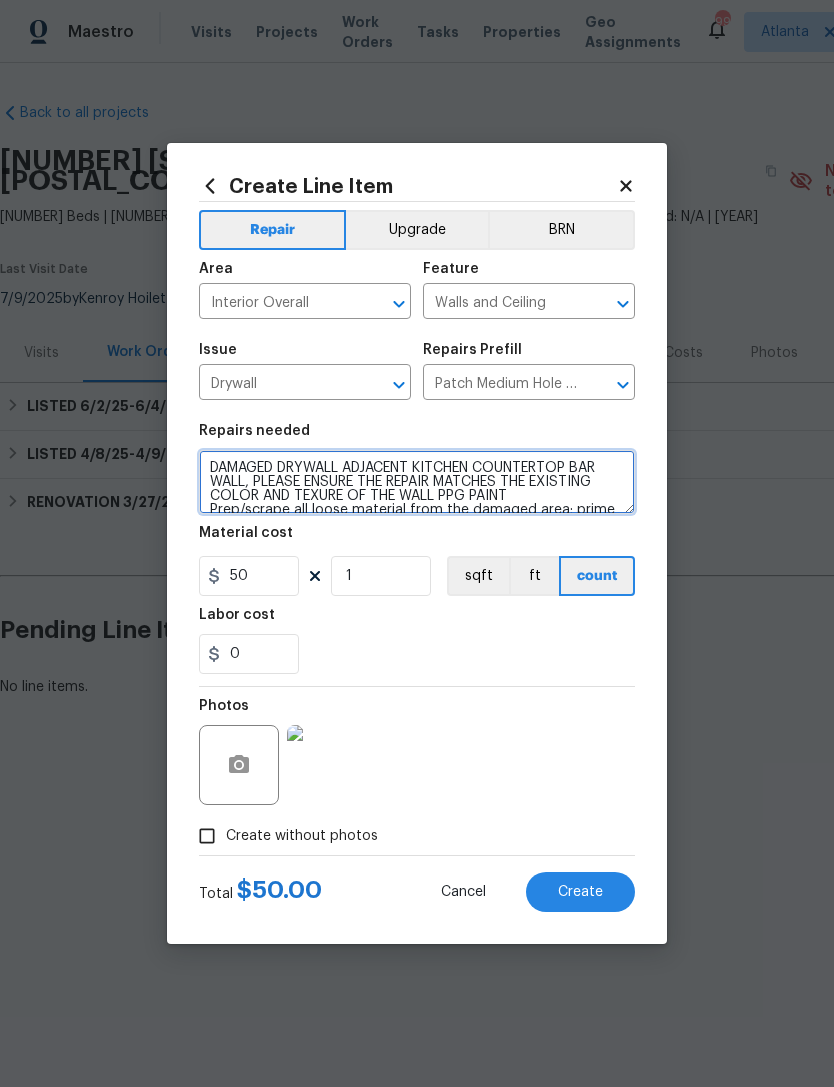 click on "DAMAGED DRYWALL ADJACENT KITCHEN COUNTERTOP BAR WALL, PLEASE ENSURE THE REPAIR MATCHES THE EXISTING COLOR AND TEXURE OF THE WALL PPG PAINT
Prep/scrape all loose material from the damaged area; prime if needed. Patch the medium hole in the wall, texture to match the existing finish and touch up the paint in the repaired area. Haul away and dispose of all debris properly." at bounding box center (417, 482) 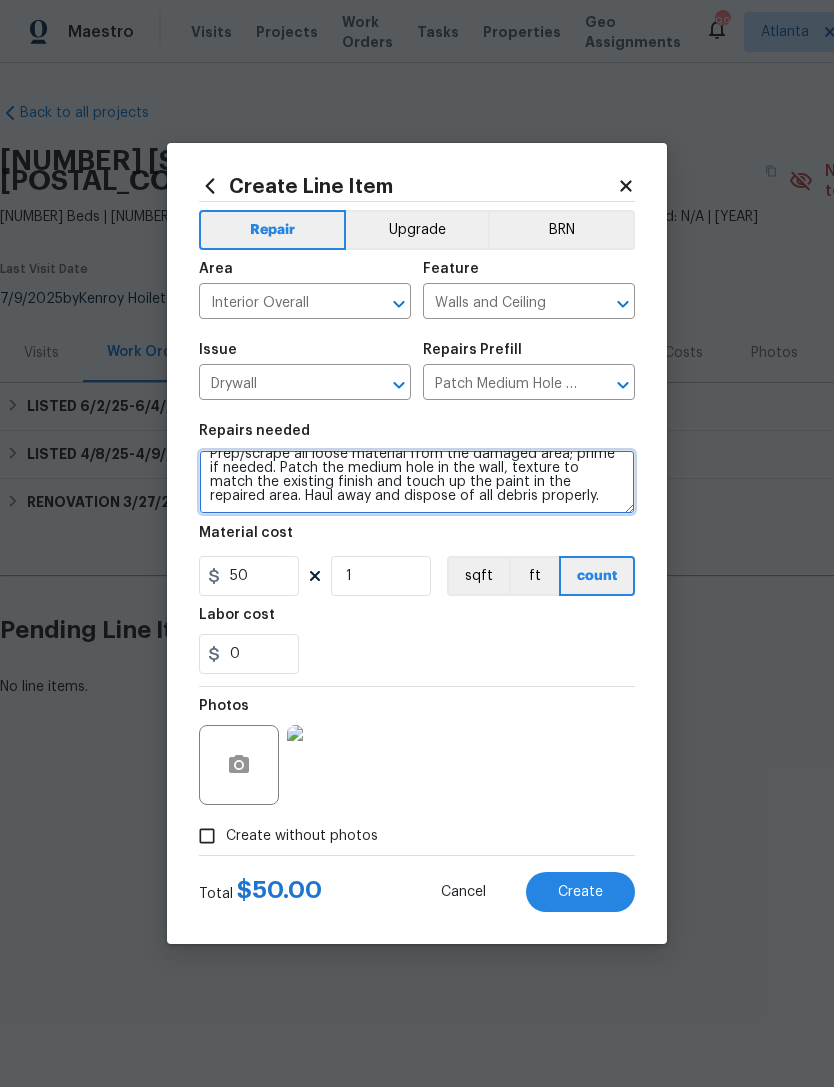 scroll, scrollTop: 56, scrollLeft: 0, axis: vertical 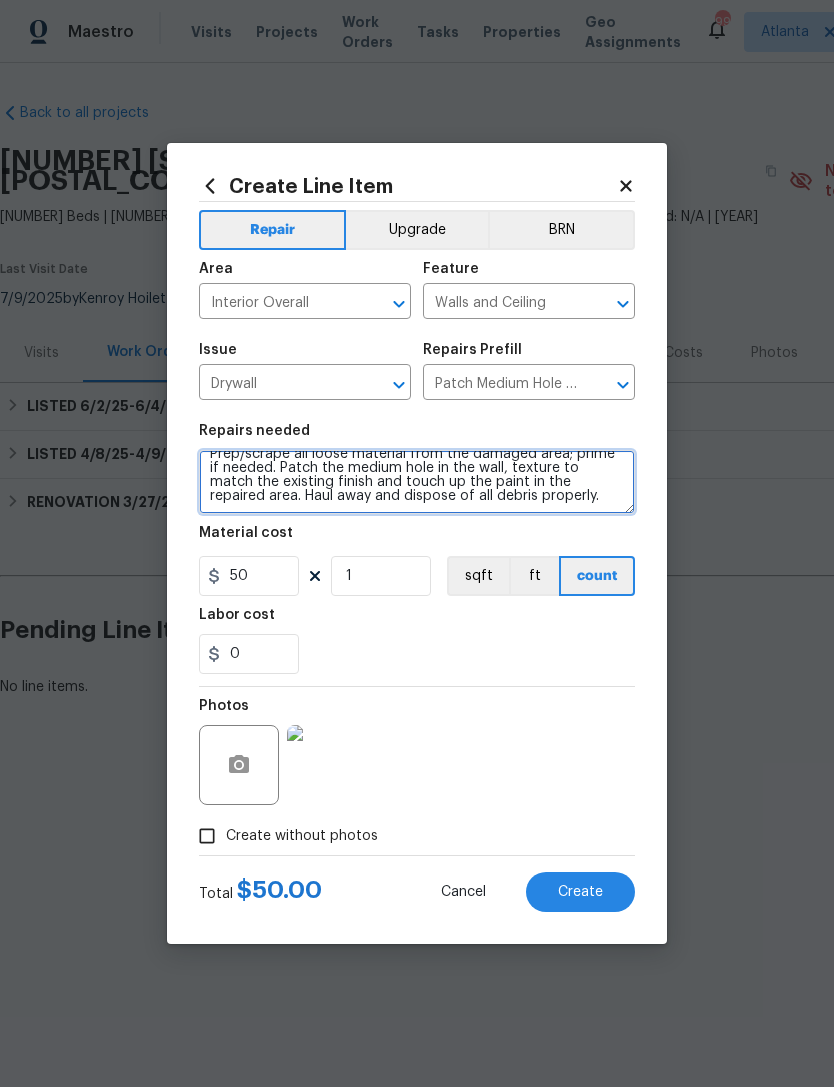 type on "DAMAGED DRYWALL ADJACENT KITCHEN COUNTERTOP BAR WALL, PLEASE ENSURE THE REPAIR MATCHES THE EXISTING COLOR AND TEXURE OF THE WALL.
Prep/scrape all loose material from the damaged area; prime if needed. Patch the medium hole in the wall, texture to match the existing finish and touch up the paint in the repaired area. Haul away and dispose of all debris properly." 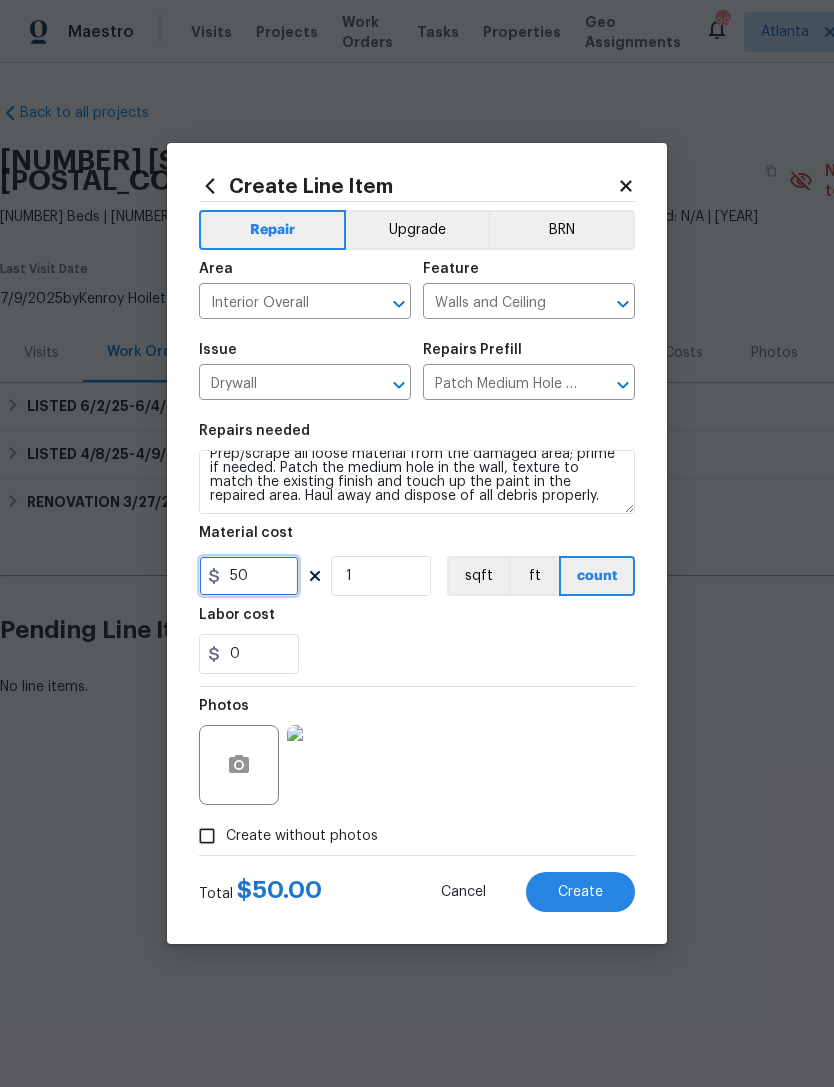 click on "50" at bounding box center [249, 576] 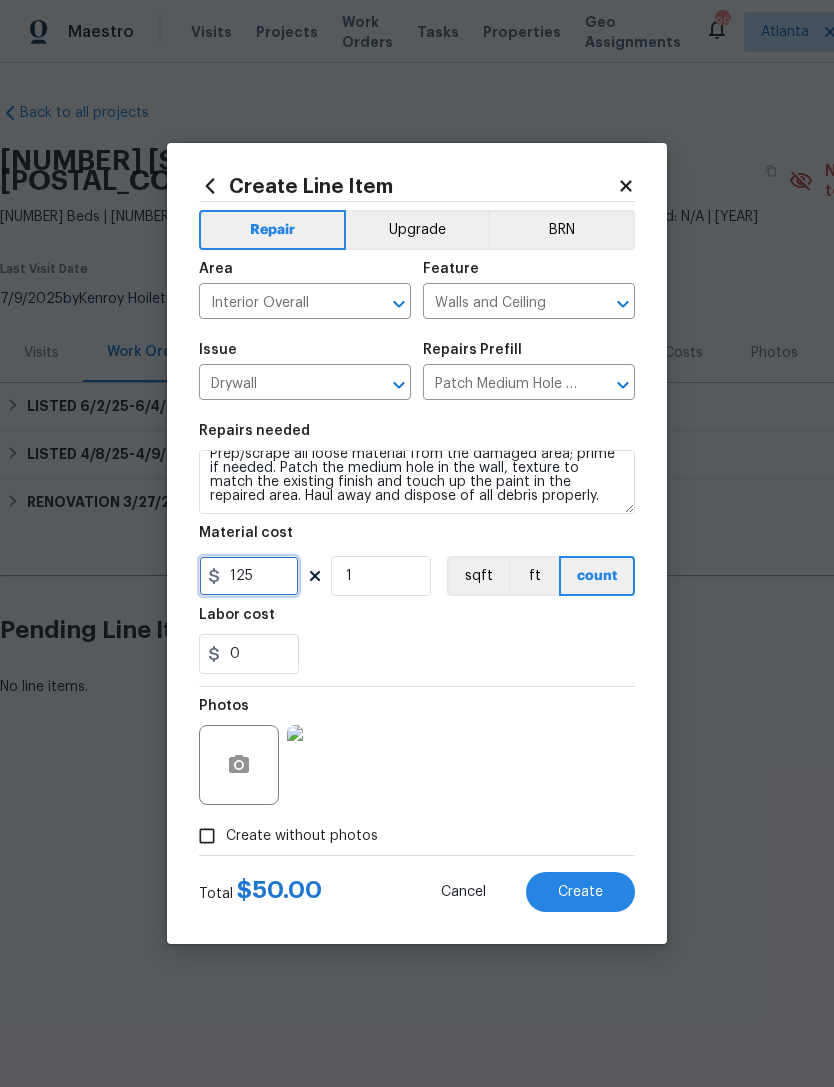 type on "125" 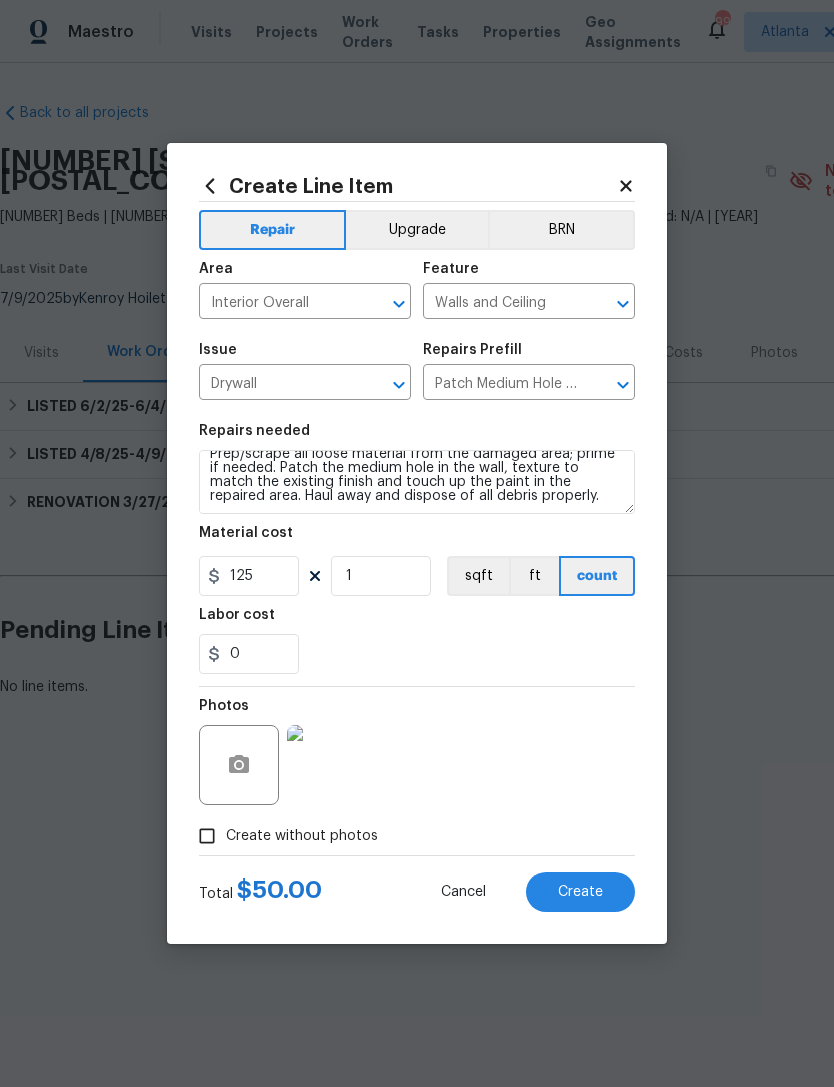 click on "0" at bounding box center (417, 654) 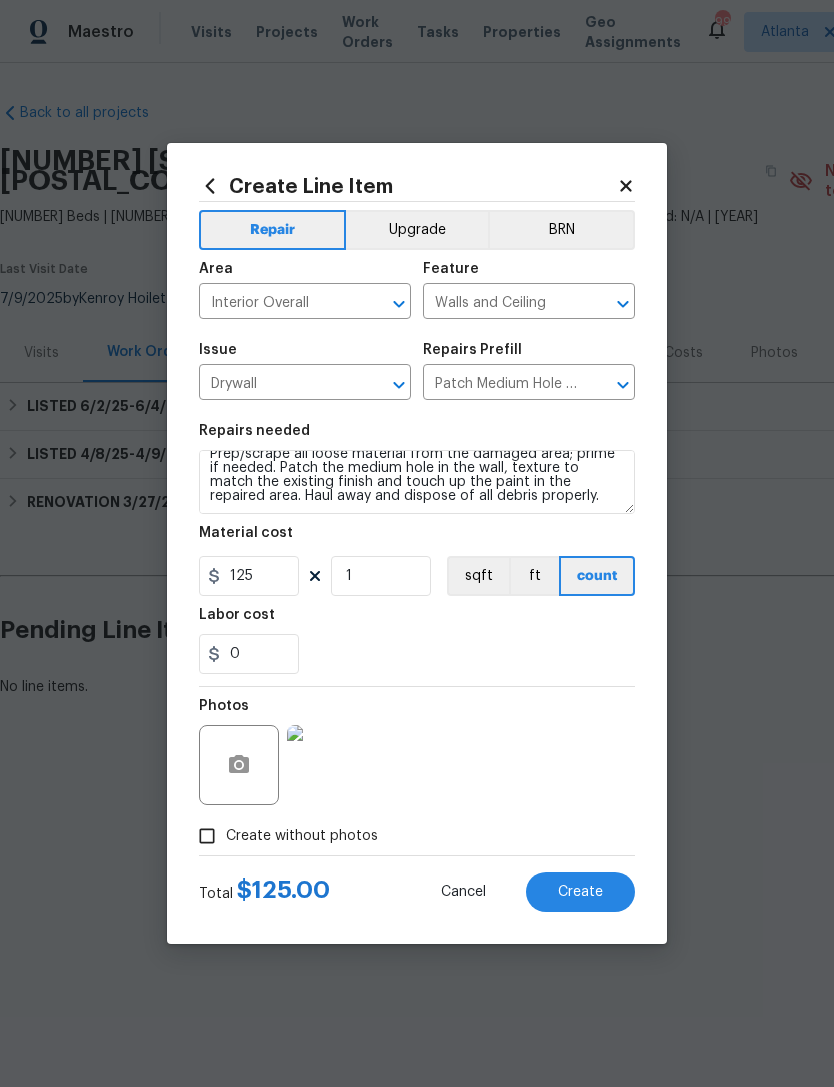 click on "Create" at bounding box center (580, 892) 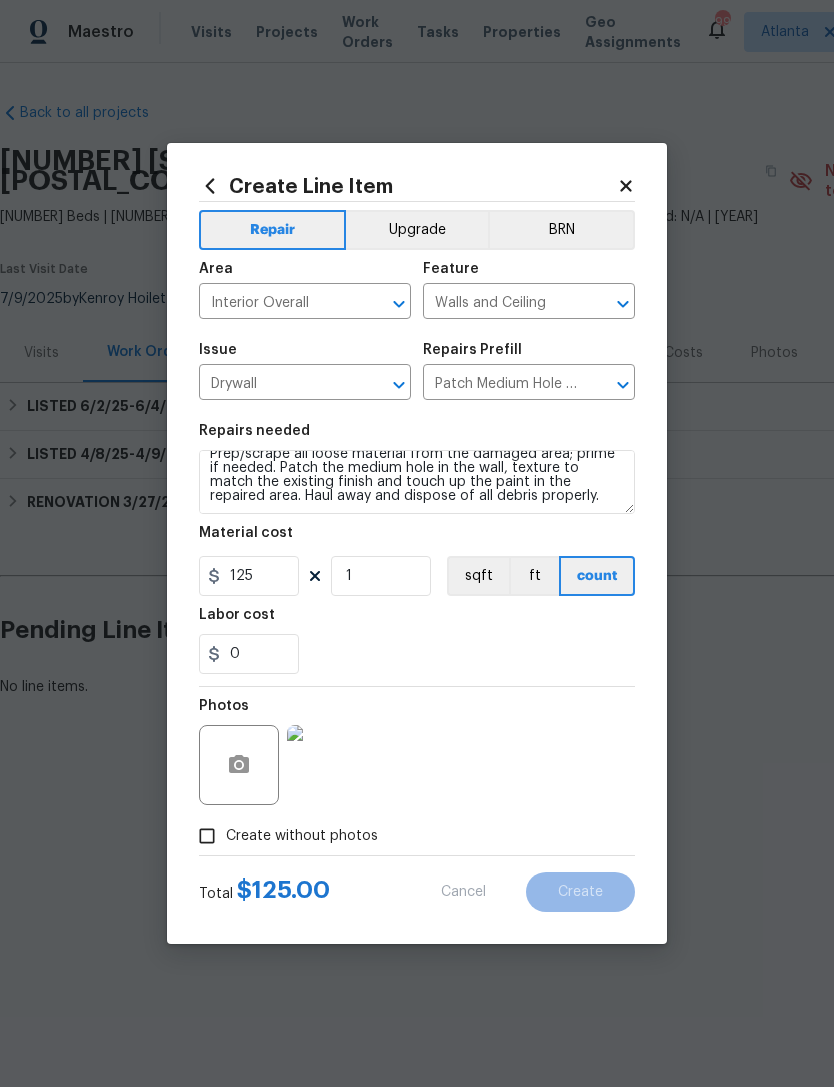 type 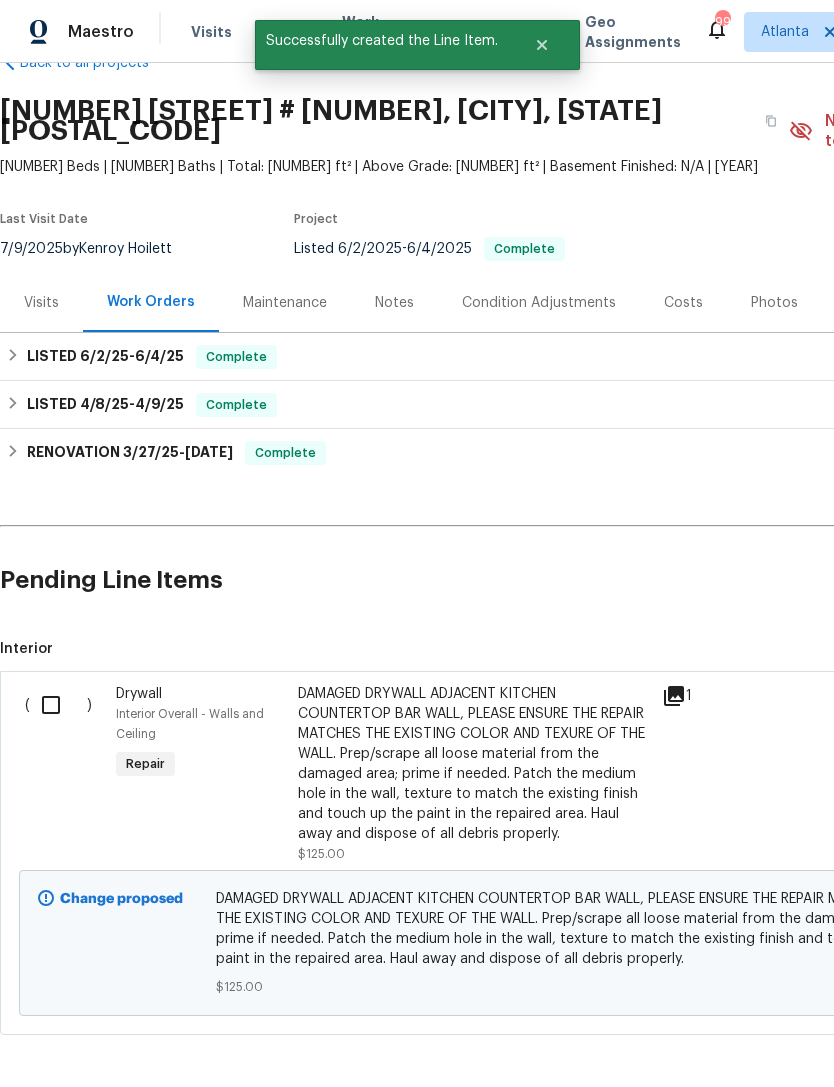 scroll, scrollTop: 50, scrollLeft: 0, axis: vertical 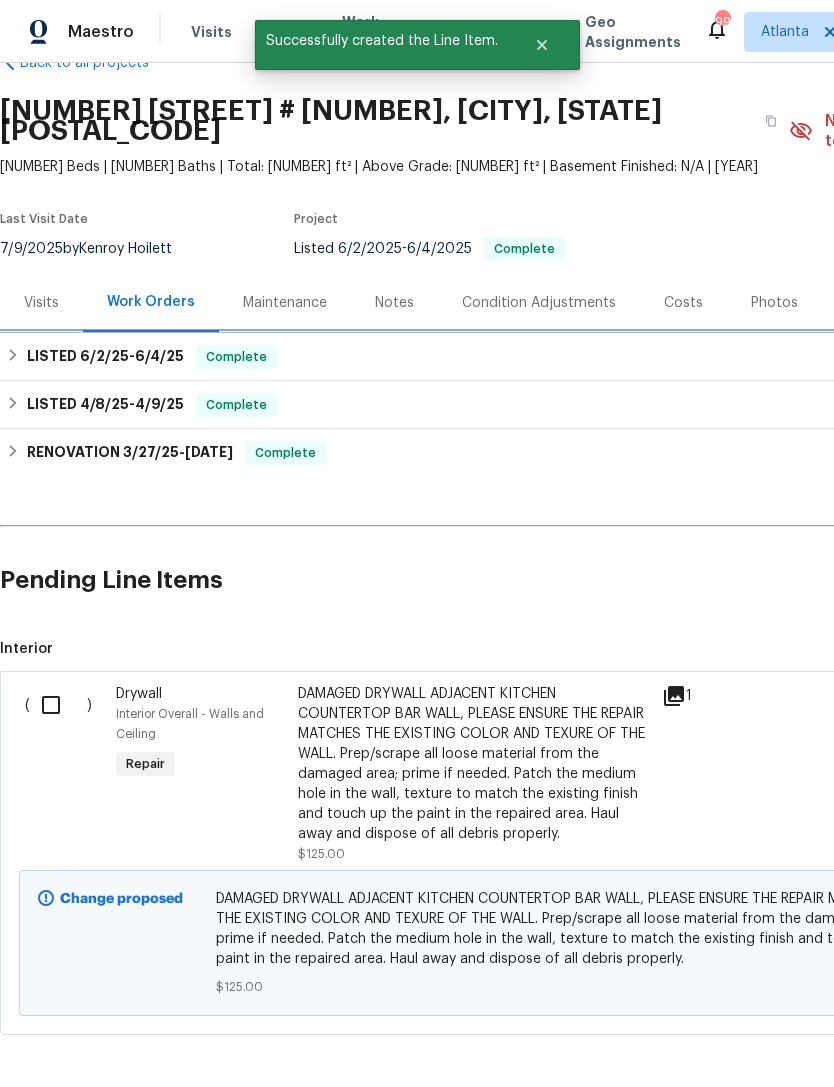 click on "LISTED   [DATE]  -  [DATE] Complete" at bounding box center (565, 357) 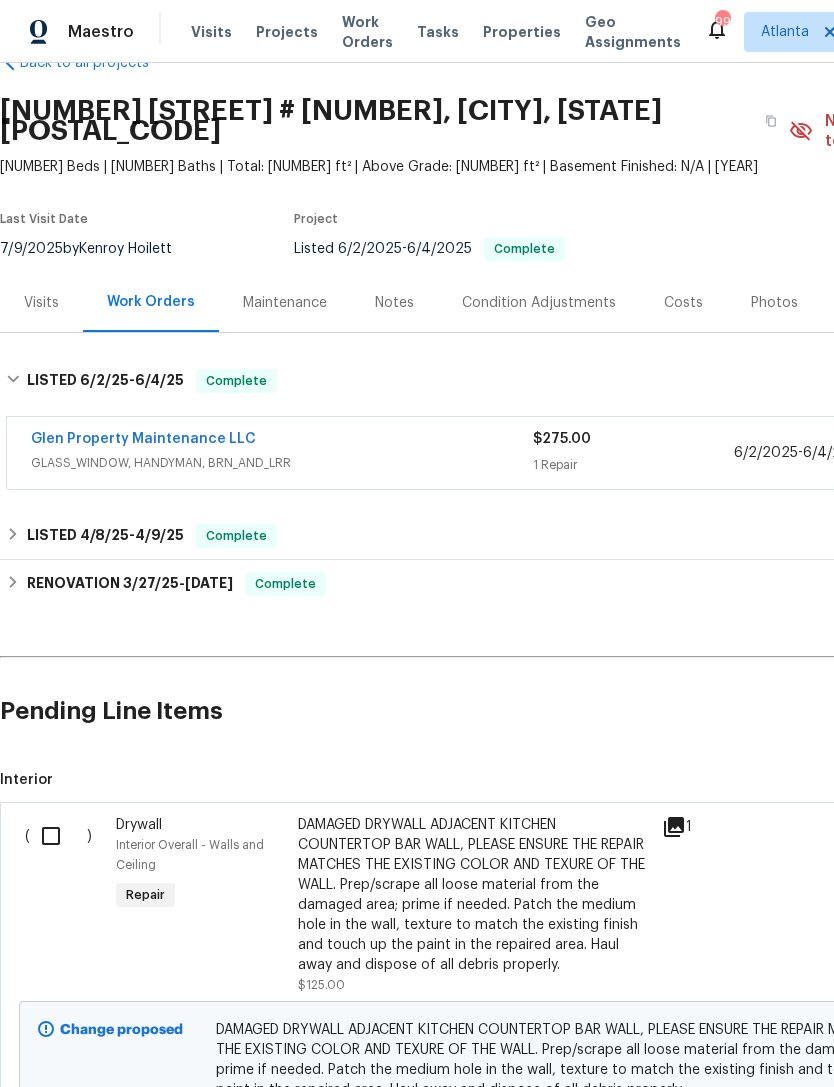 click on "1 Repair" at bounding box center (633, 465) 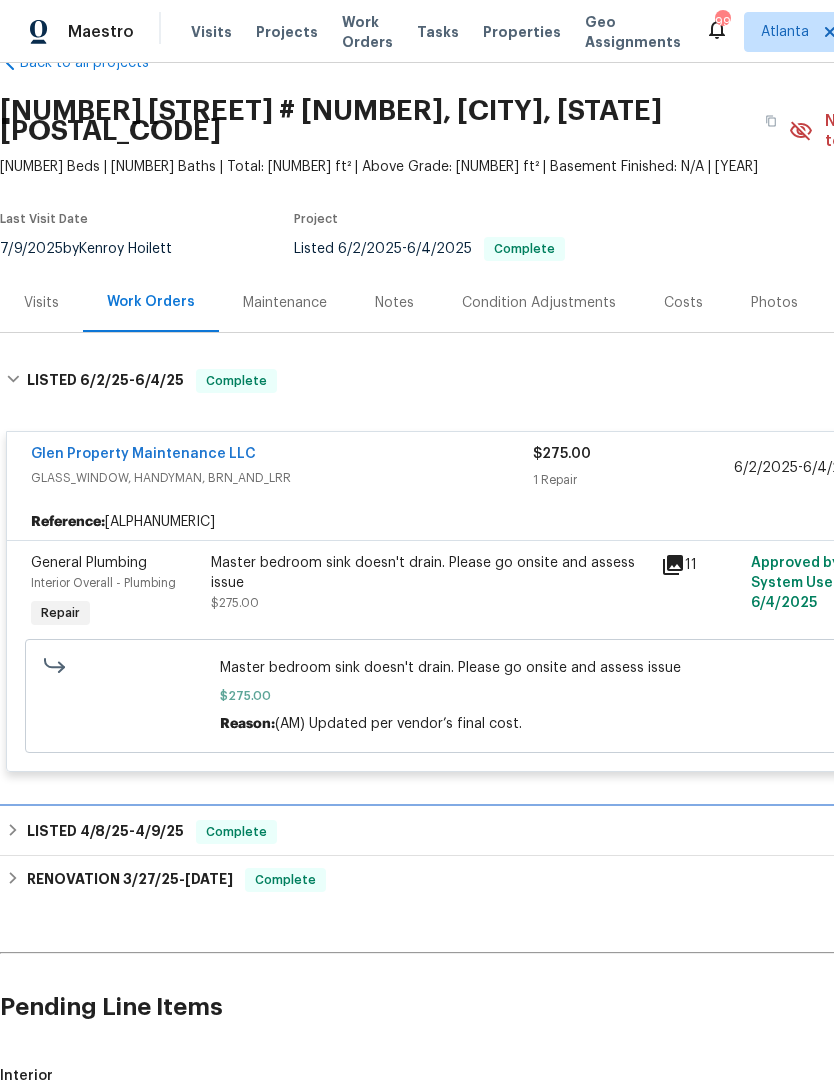 click on "LISTED   [DATE]  -  [DATE] Complete" at bounding box center [565, 832] 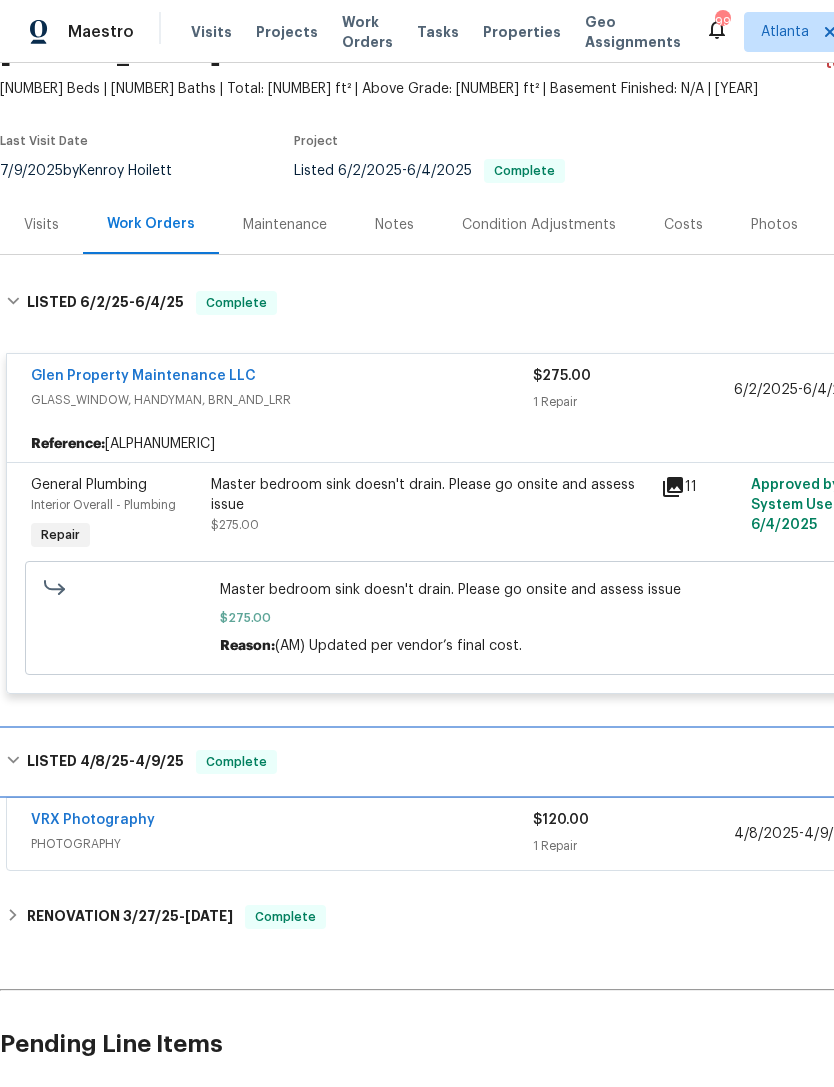 scroll, scrollTop: 135, scrollLeft: 0, axis: vertical 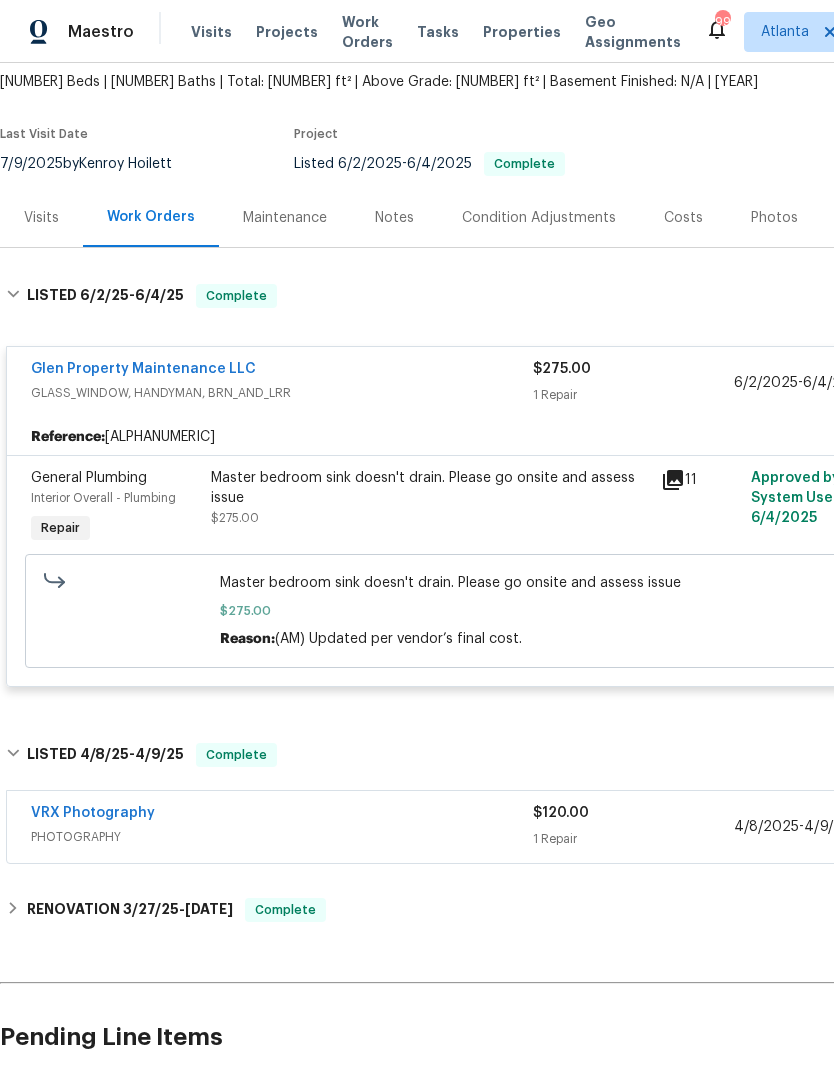 click on "Back to all projects 2252 Carefree Cir # 3, [CITY], [STATE] [ZIP] 3 Beds | 2 Baths | Total: 1463 ft² | Above Grade: 1463 ft² | Basement Finished: N/A | 1999 Not seen today Mark Seen Actions Last Visit Date [DATE] by [NAME] Project Listed 6/2/2025 - 6/4/2025 Complete Visits Work Orders Maintenance Notes Condition Adjustments Costs Photos Floor Plans Cases LISTED 6/2/25 - 6/4/25 Complete [NAME] LLC GLASS_WINDOW, HANDYMAN, BRN_AND_LRR $275.00 1 Repair 6/2/2025 - 6/4/2025 Paid Reference: 7E522B2PP2DWZ-6648b98a7 General Plumbing Interior Overall - Plumbing Repair Master bedroom sink doesn't drain. Please go onsite and assess issue $275.00 11 Approved by Refurby System User on 6/4/2025 Complete Master bedroom sink doesn't drain. Please go onsite and assess issue $275.00 Reason: (AM) Updated per vendor’s final cost. Approved by Refurby System User on 6/4/2025 LISTED 4/8/25 - 4/9/25 Complete VRX Photography PHOTOGRAPHY $120.00 1 Repair 4/8/2025 - 4/9/2025" at bounding box center [565, 730] 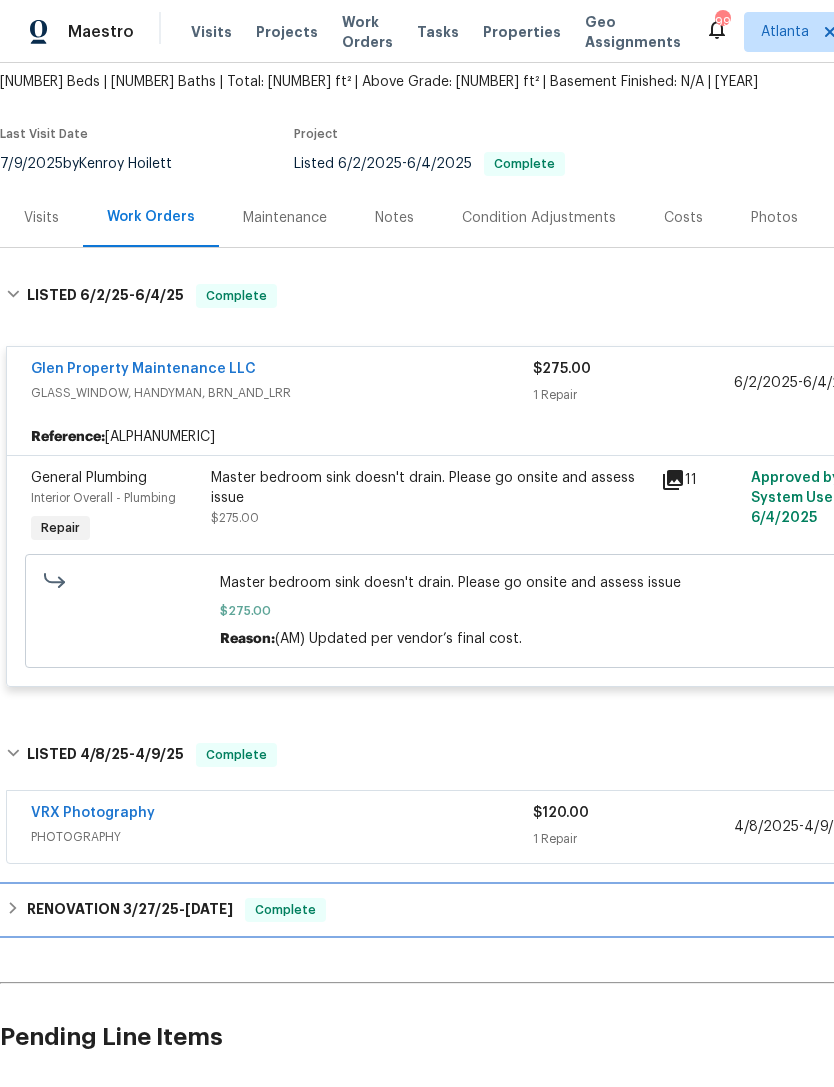 click on "RENOVATION [DATE] - [DATE] Complete" at bounding box center [565, 910] 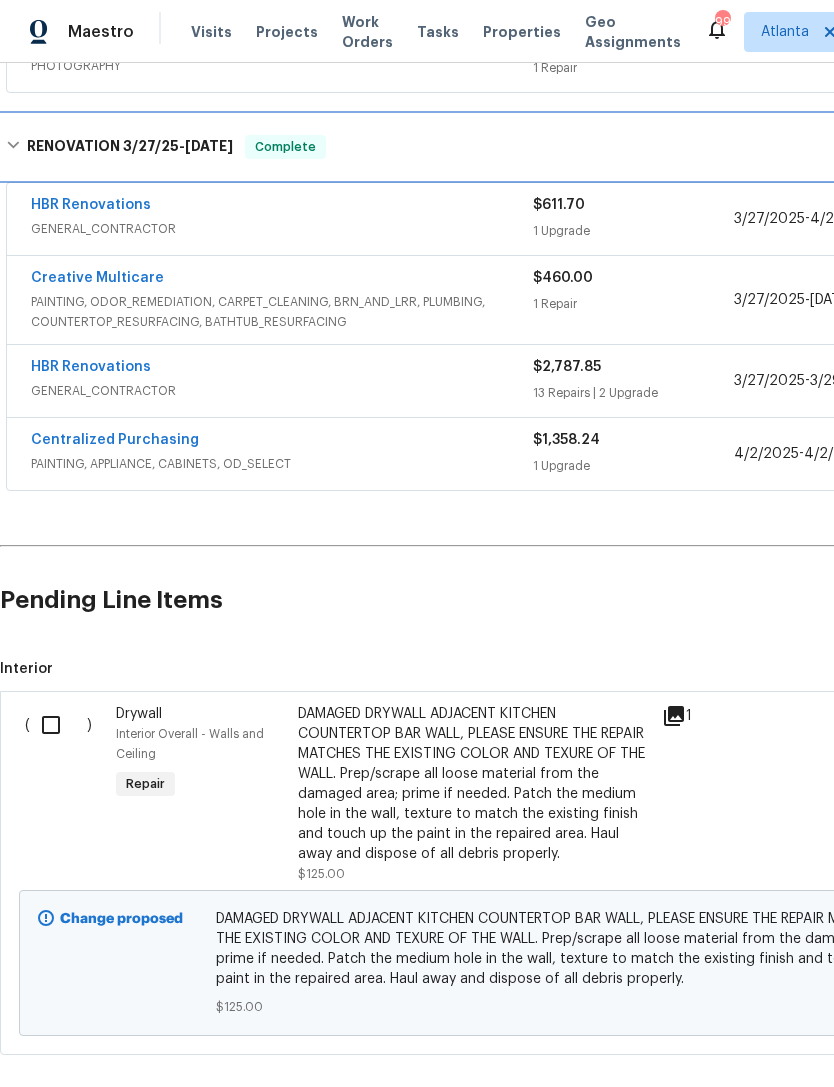 scroll, scrollTop: 909, scrollLeft: 0, axis: vertical 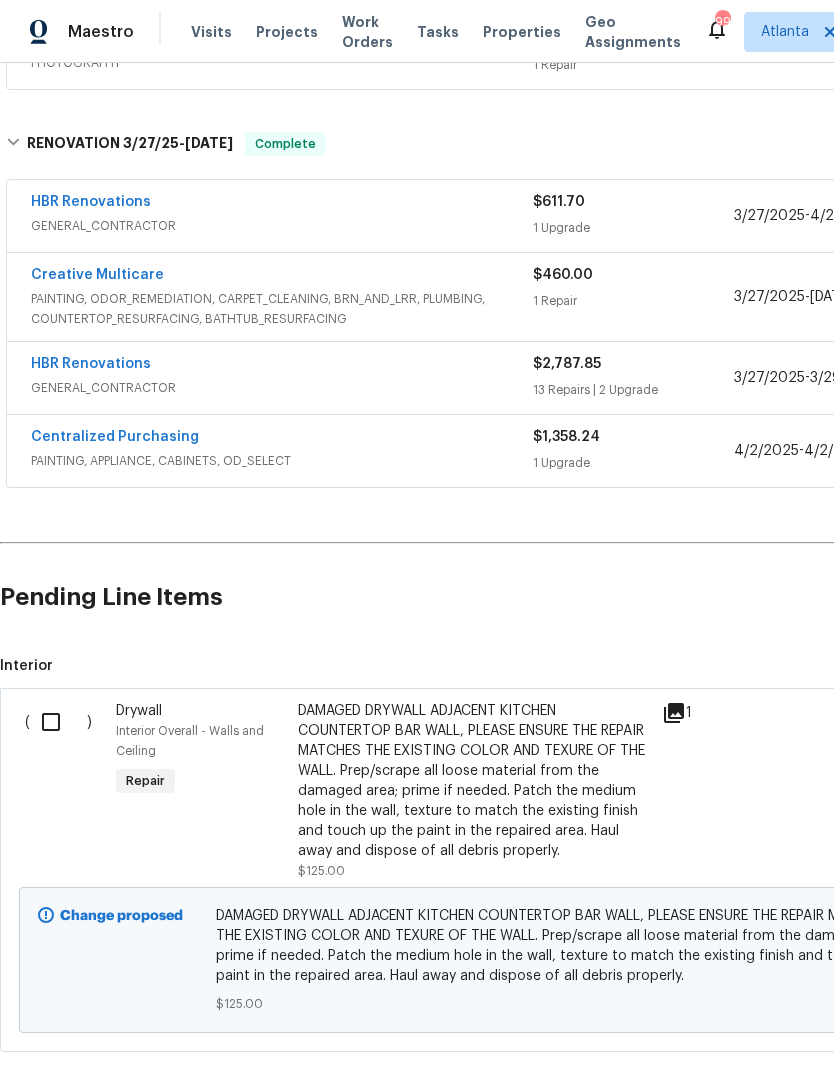 click at bounding box center [58, 722] 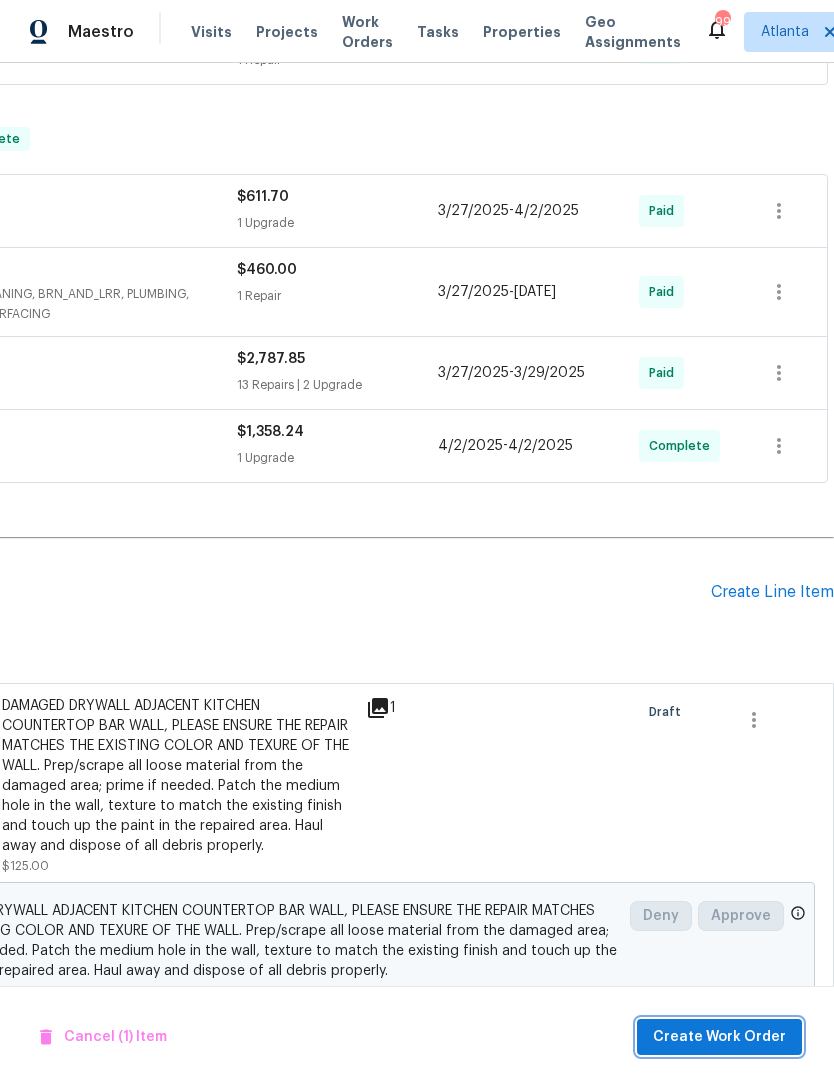 click on "Create Work Order" at bounding box center (719, 1037) 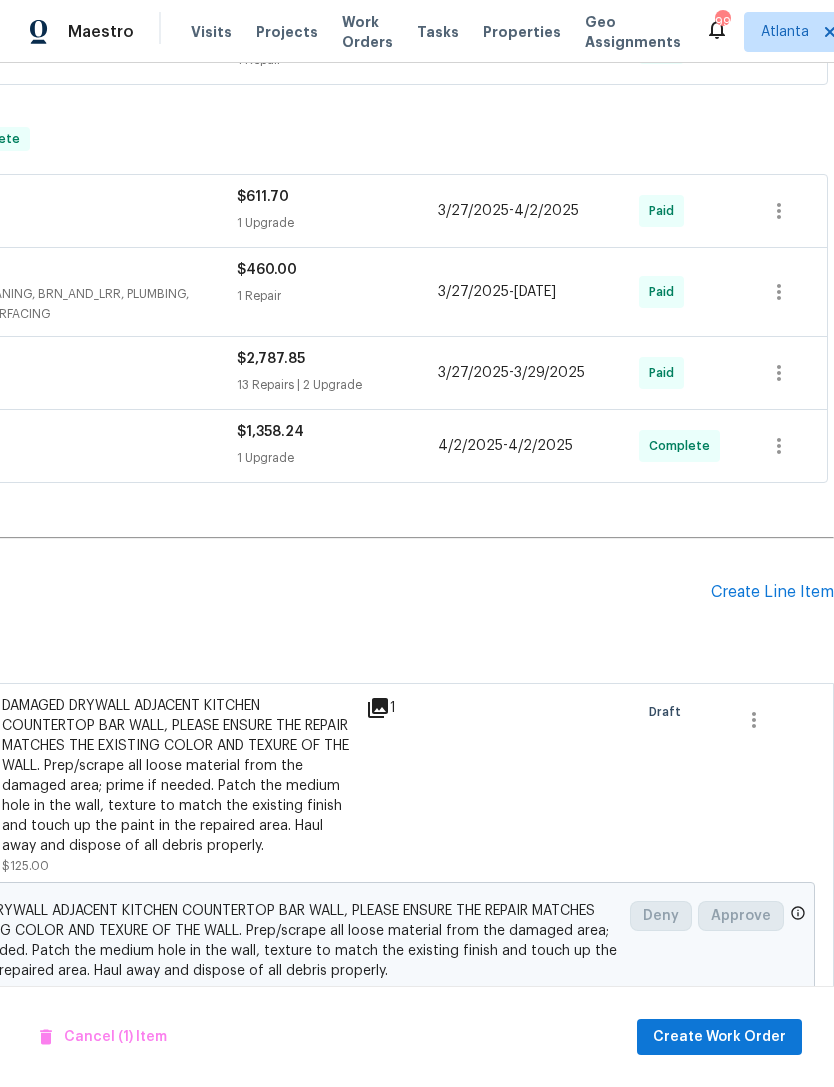 scroll, scrollTop: 914, scrollLeft: 296, axis: both 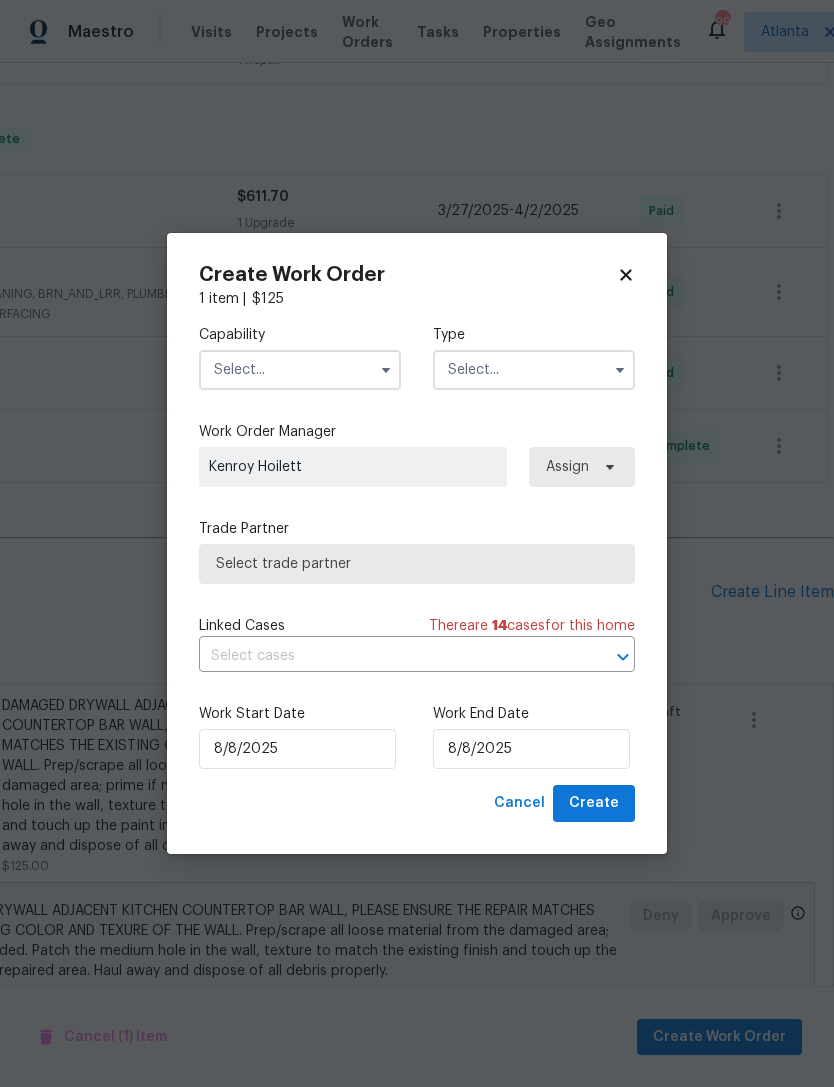 click at bounding box center [300, 370] 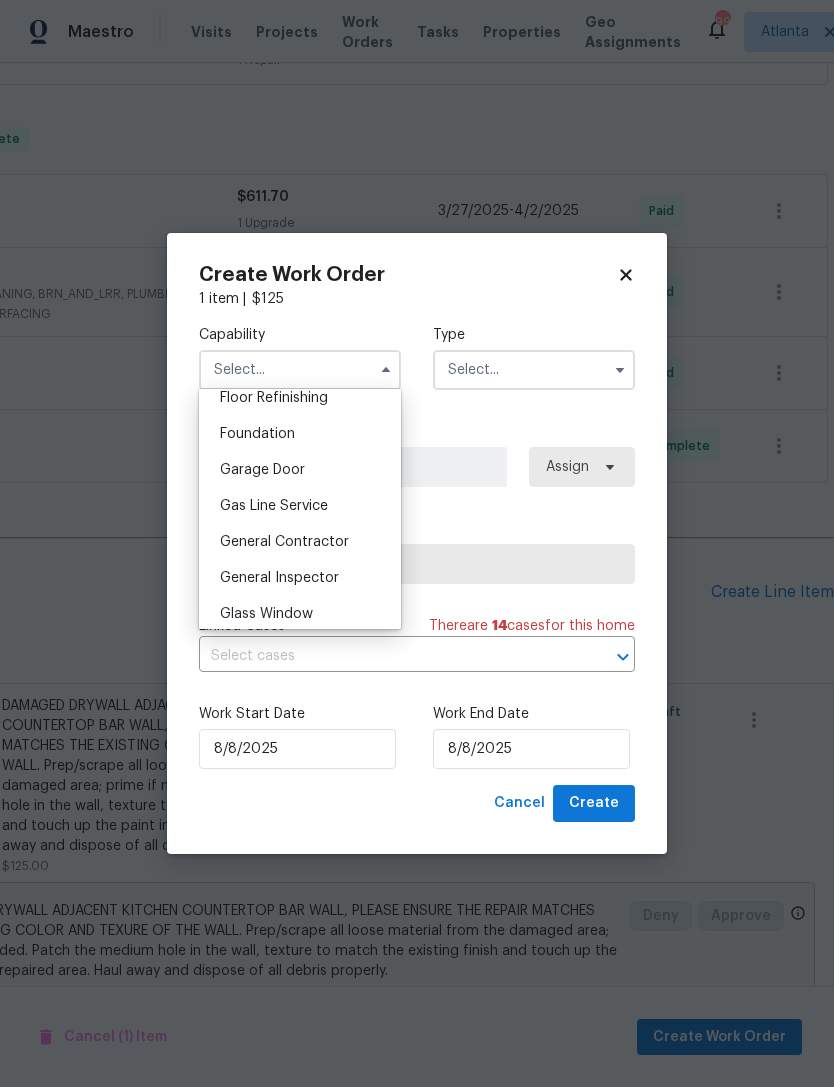 scroll, scrollTop: 859, scrollLeft: 0, axis: vertical 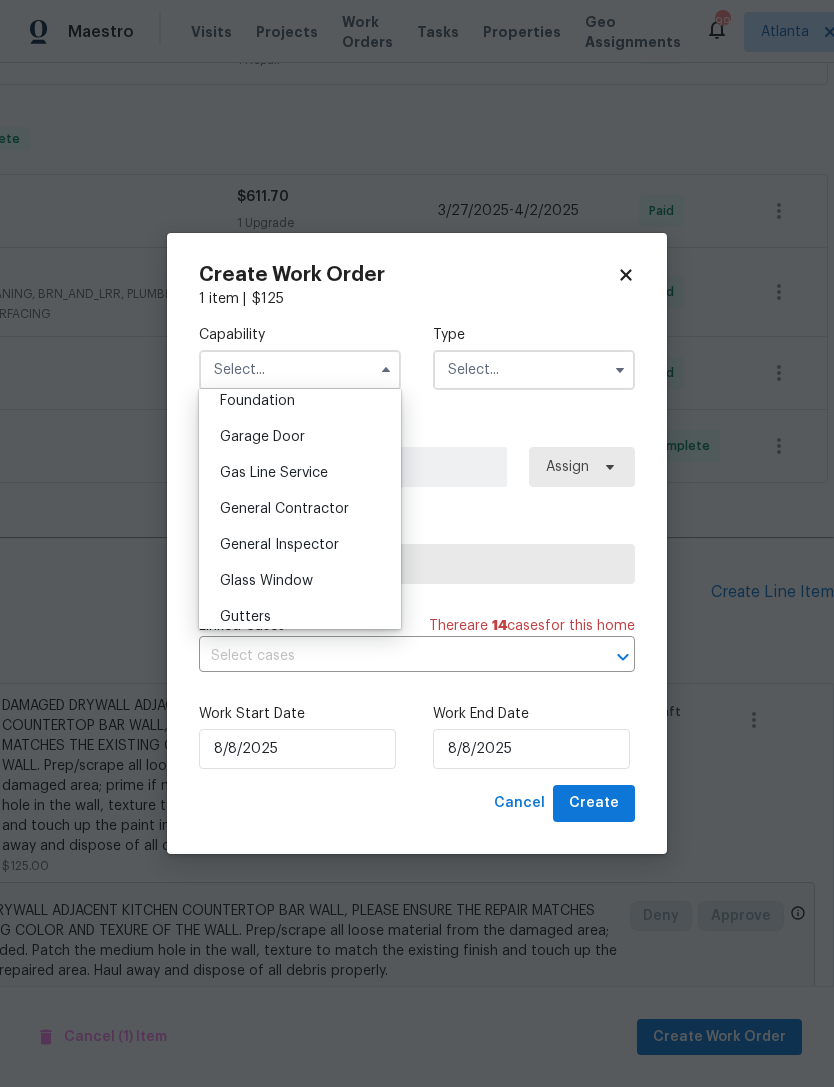 click on "General Contractor" at bounding box center [284, 509] 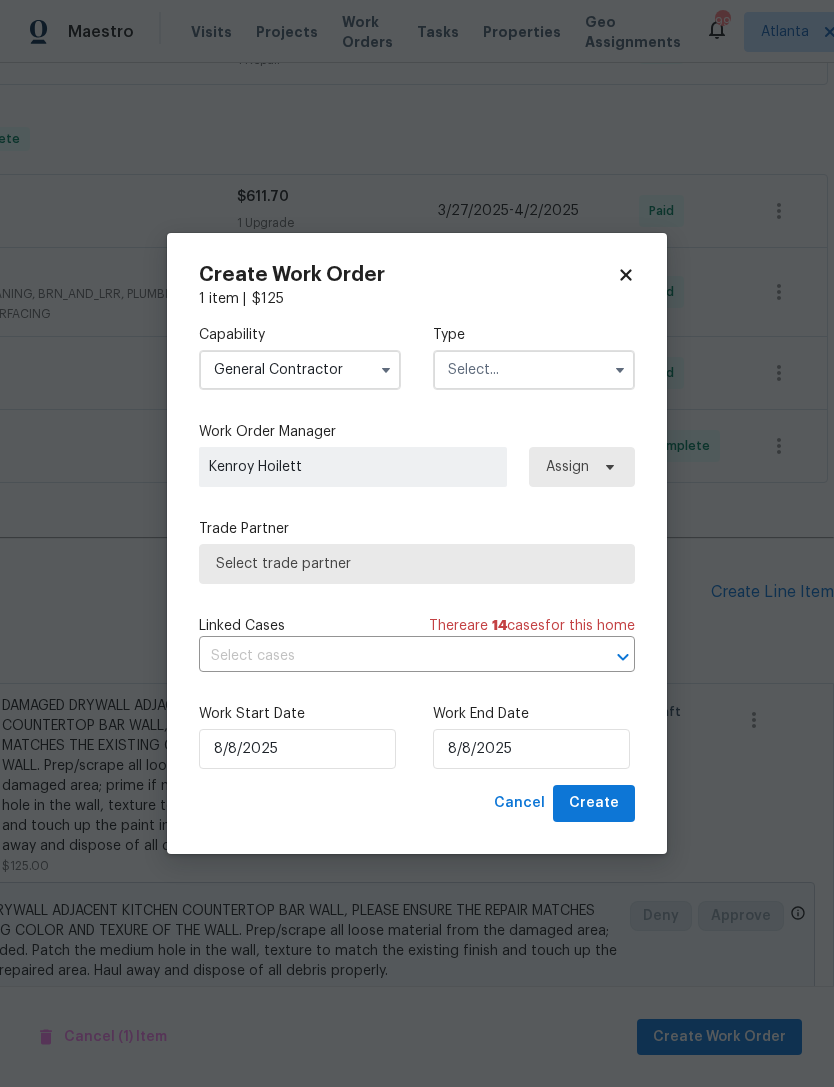 click at bounding box center [534, 370] 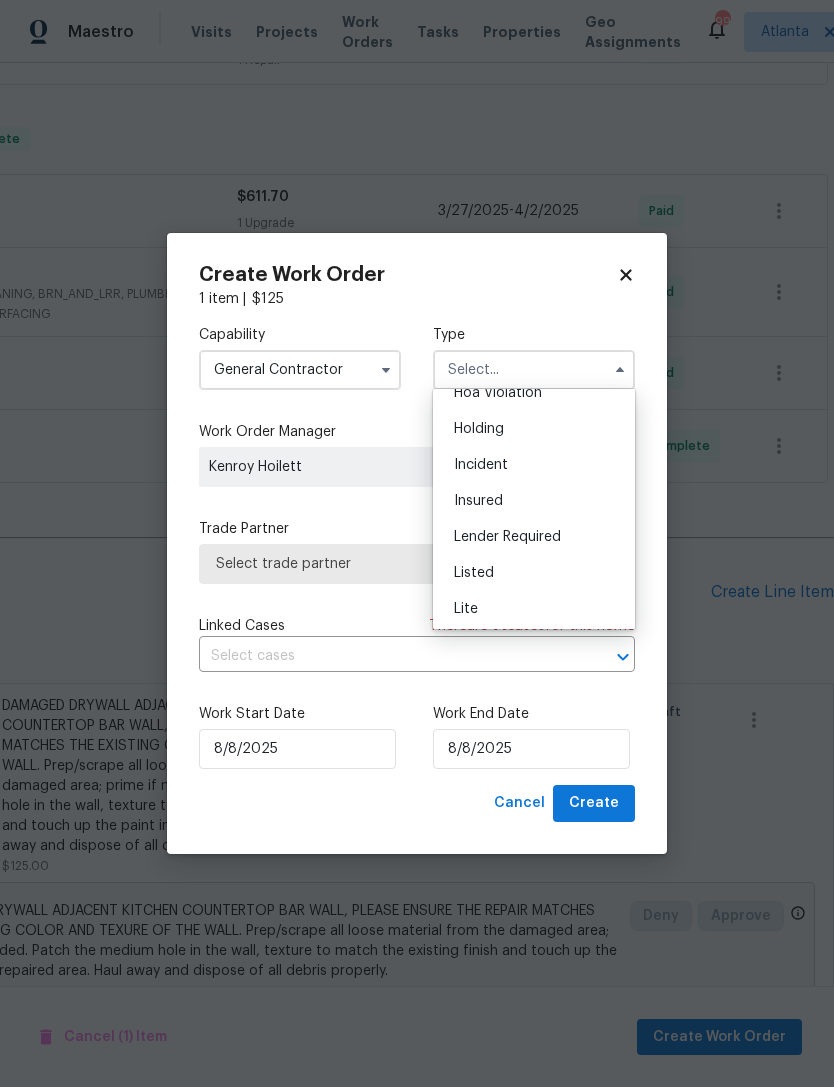 scroll, scrollTop: 64, scrollLeft: 0, axis: vertical 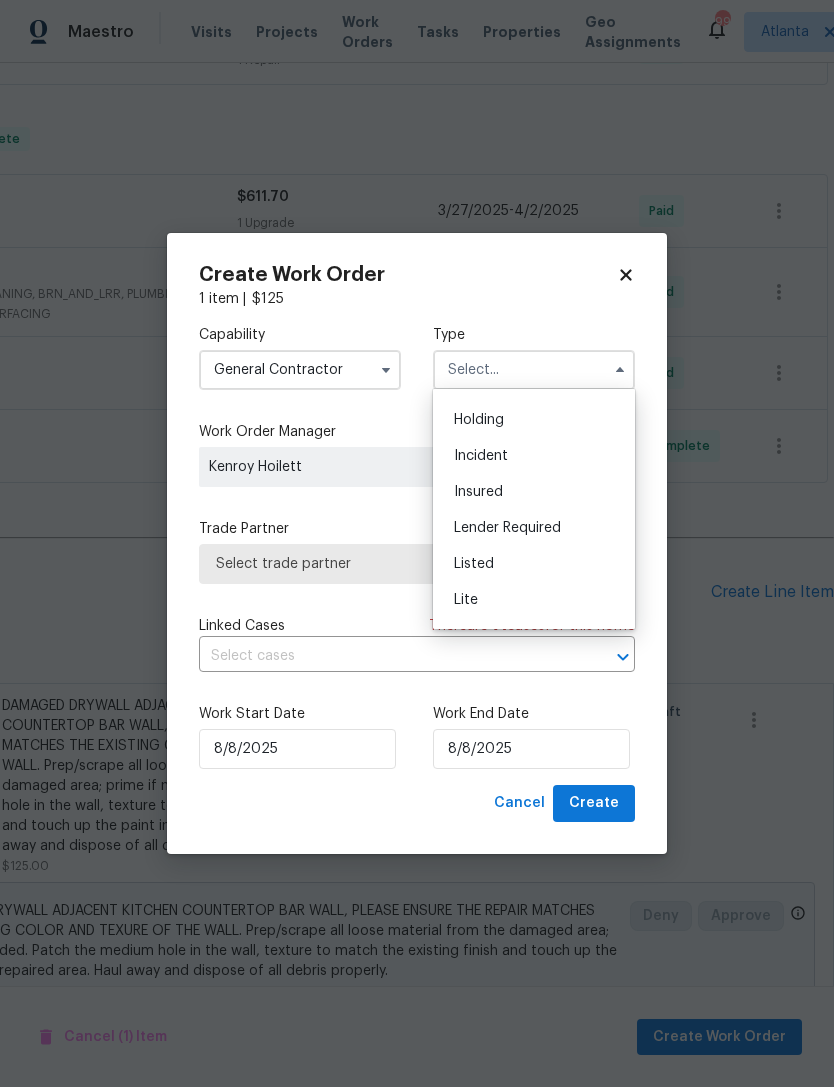 click on "Listed" at bounding box center (534, 564) 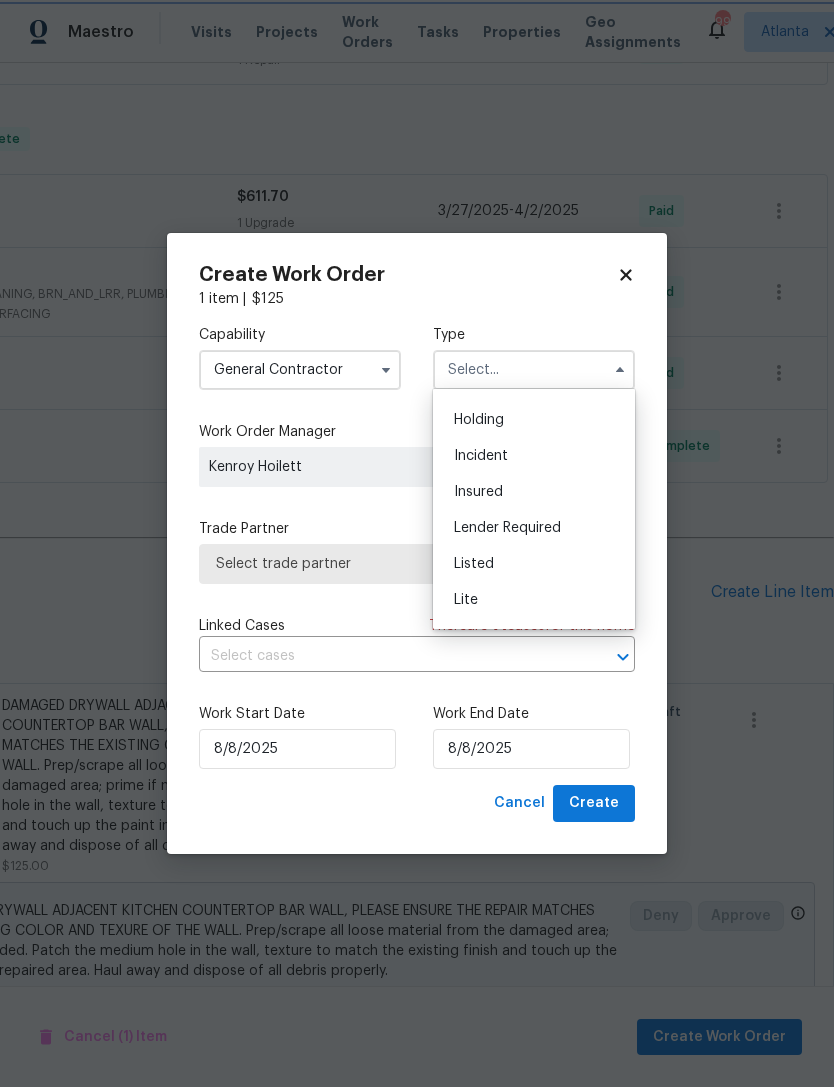 type on "Listed" 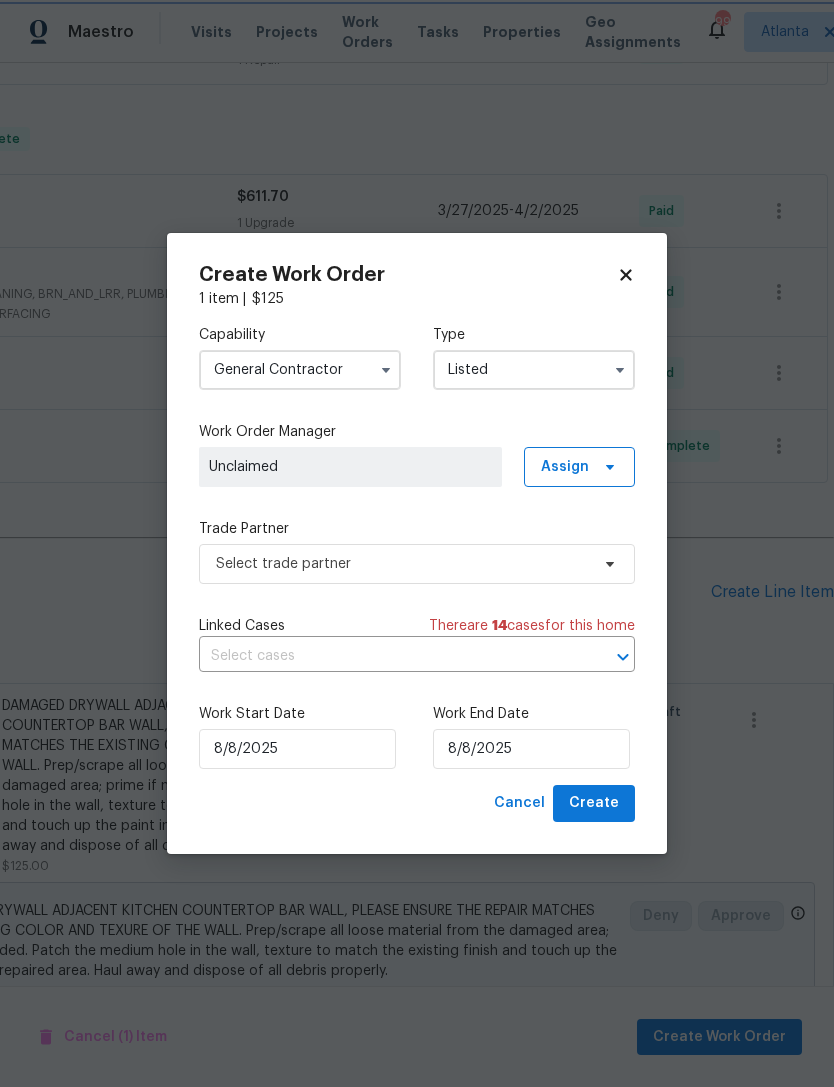 scroll, scrollTop: 0, scrollLeft: 0, axis: both 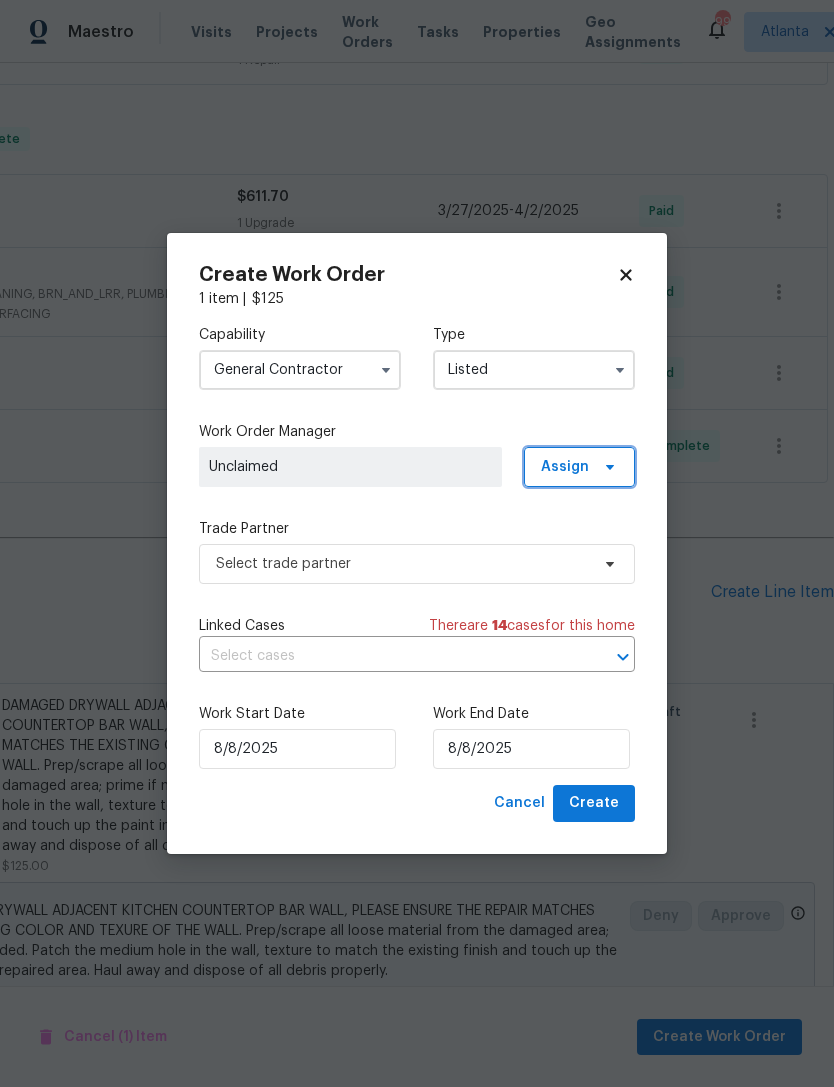 click on "Assign" at bounding box center [565, 467] 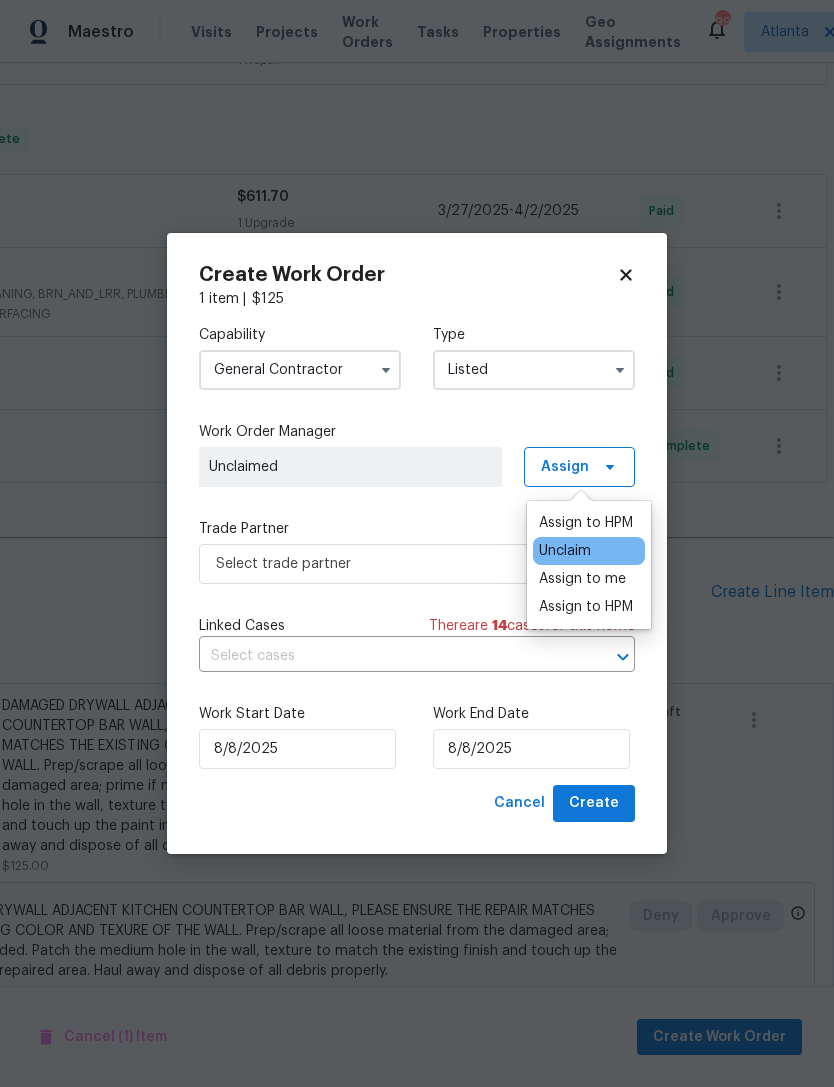 click on "Assign to HPM" at bounding box center [586, 607] 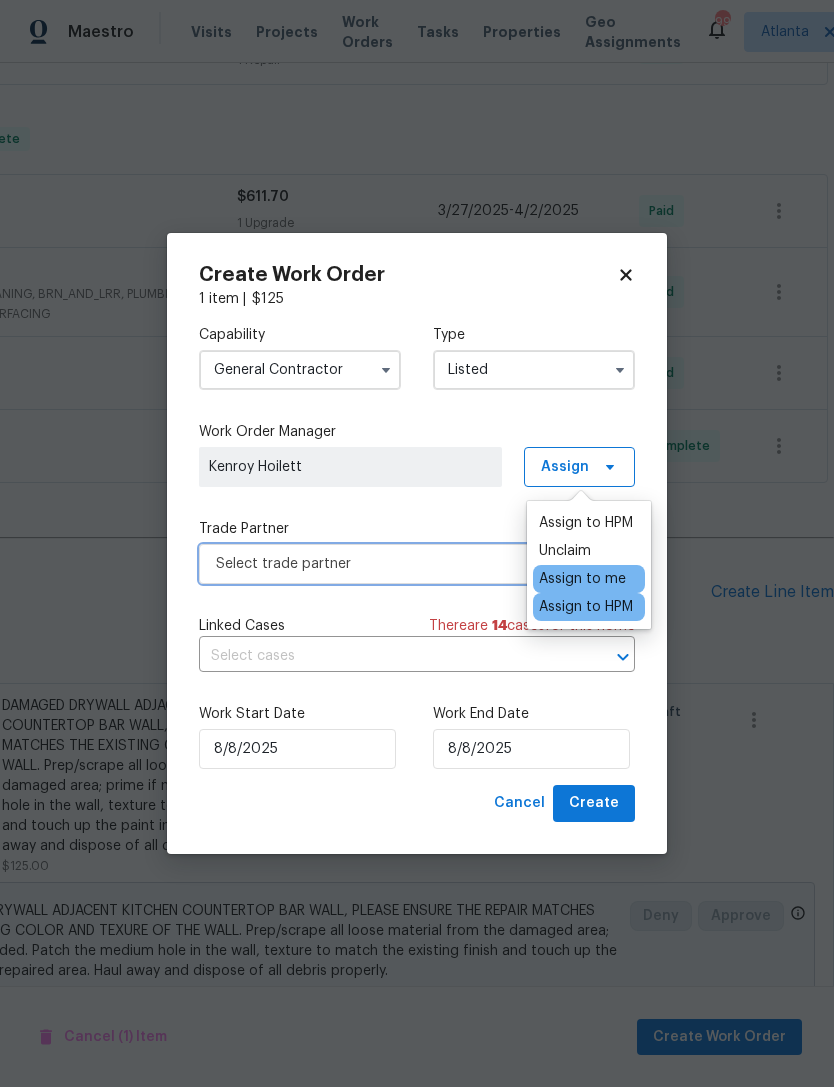 click on "Select trade partner" at bounding box center (402, 564) 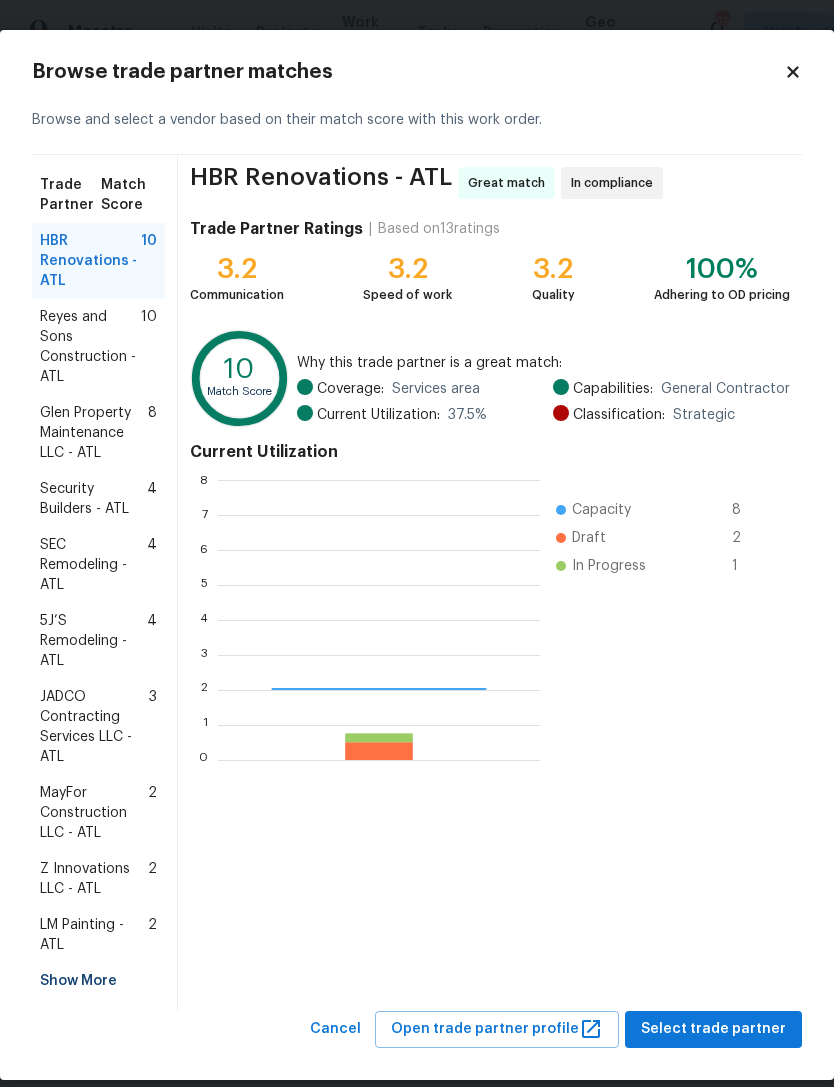 scroll, scrollTop: 2, scrollLeft: 2, axis: both 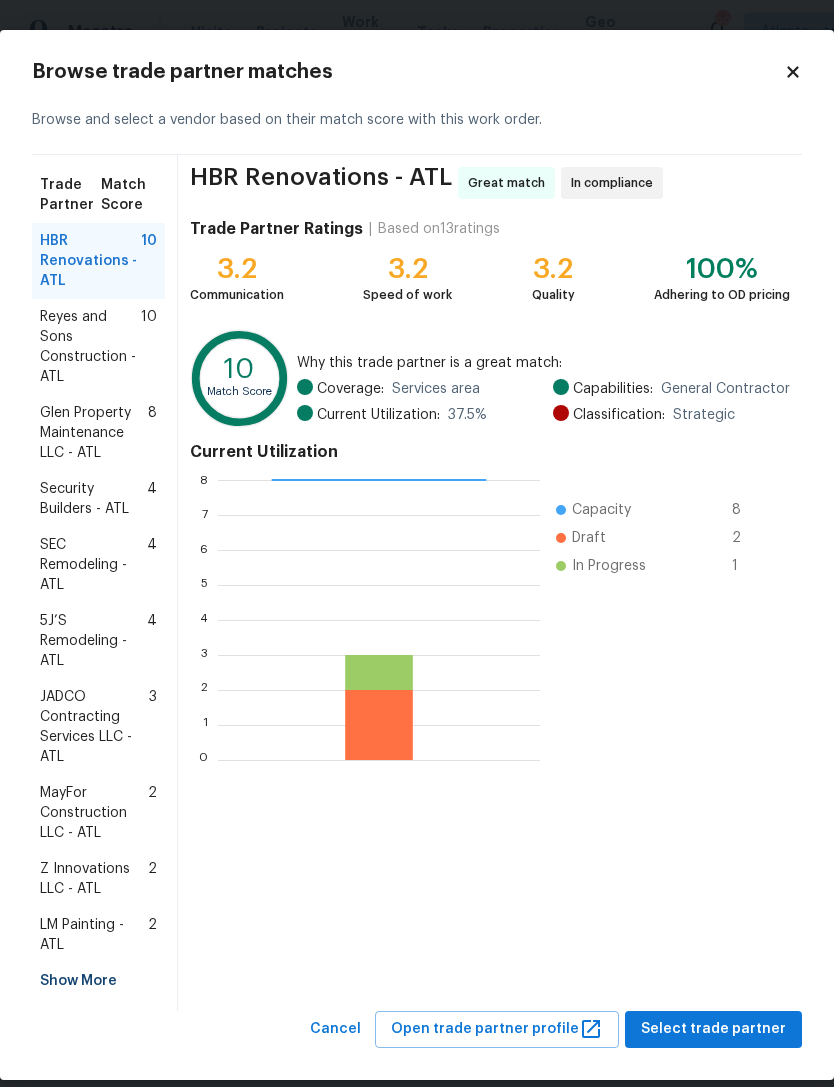 click on "Glen Property Maintenance LLC - ATL" at bounding box center [94, 433] 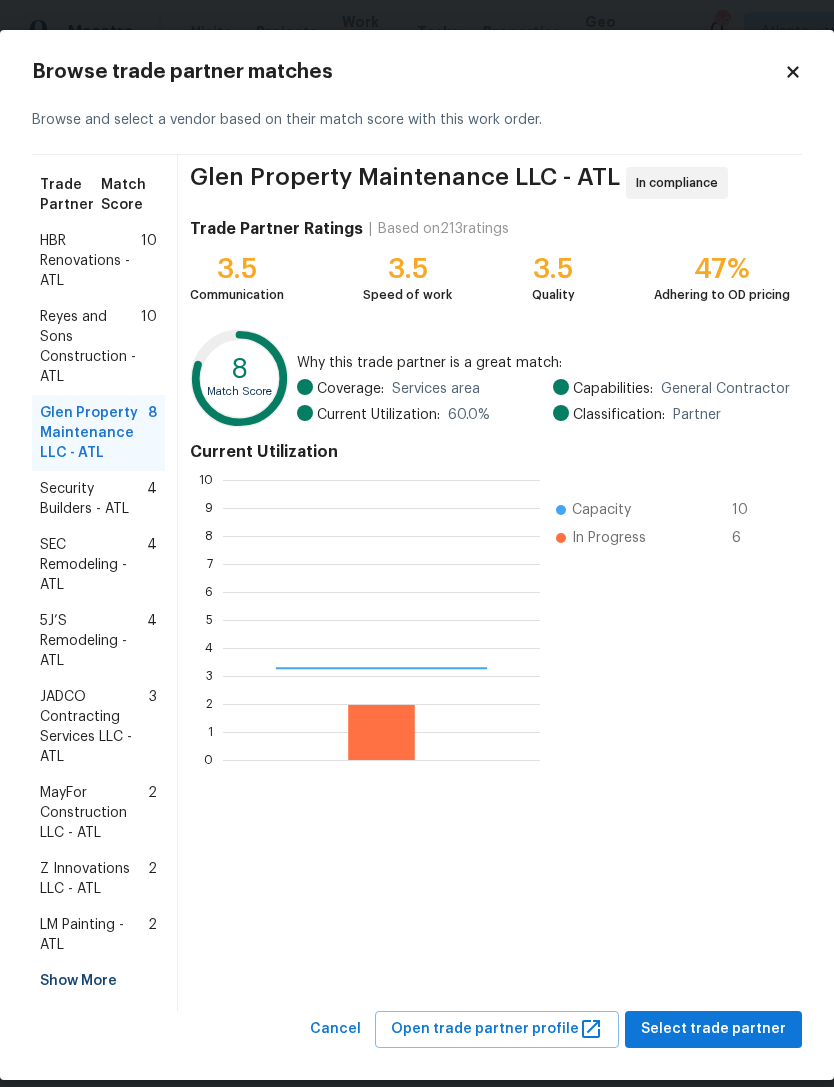 scroll, scrollTop: 2, scrollLeft: 2, axis: both 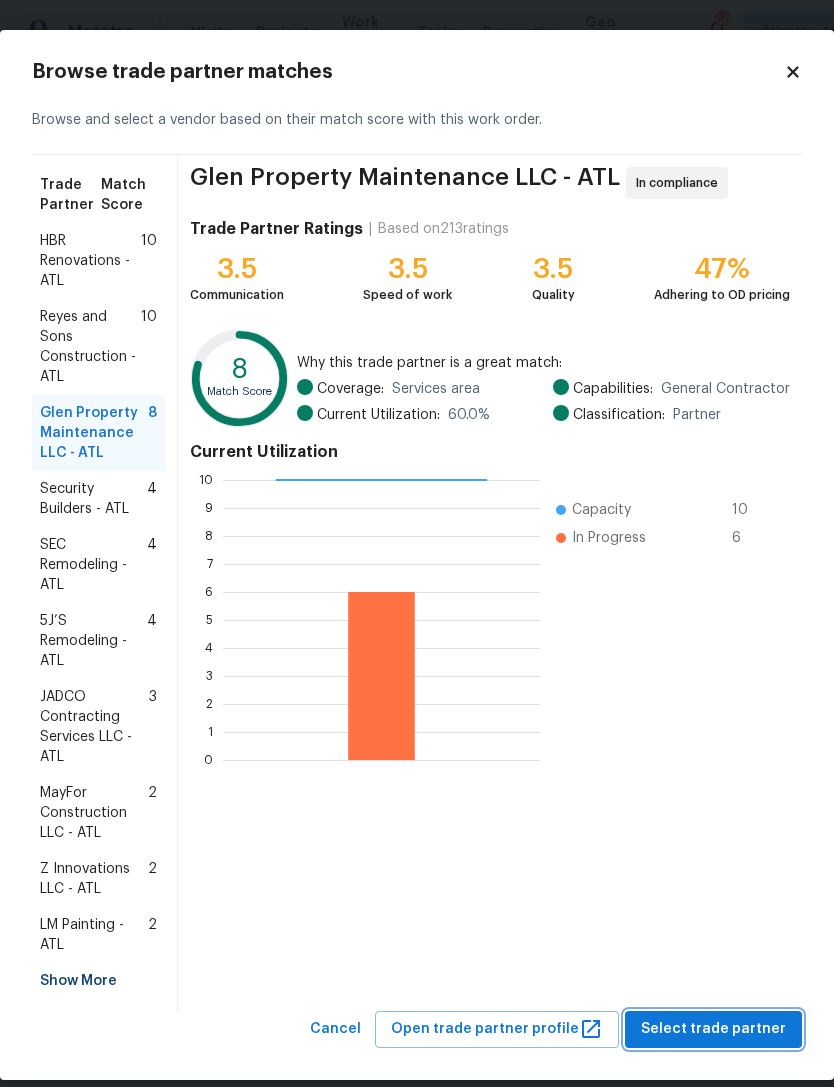 click on "Select trade partner" at bounding box center (713, 1029) 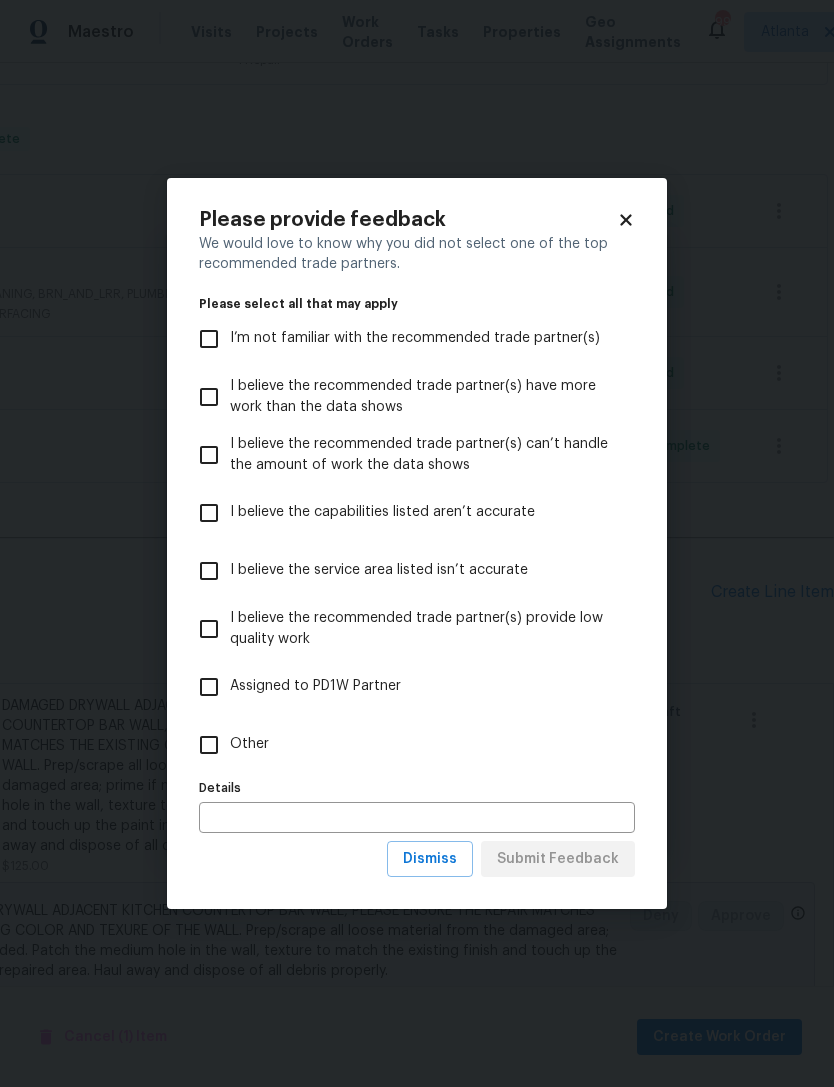 click on "Other" at bounding box center [209, 745] 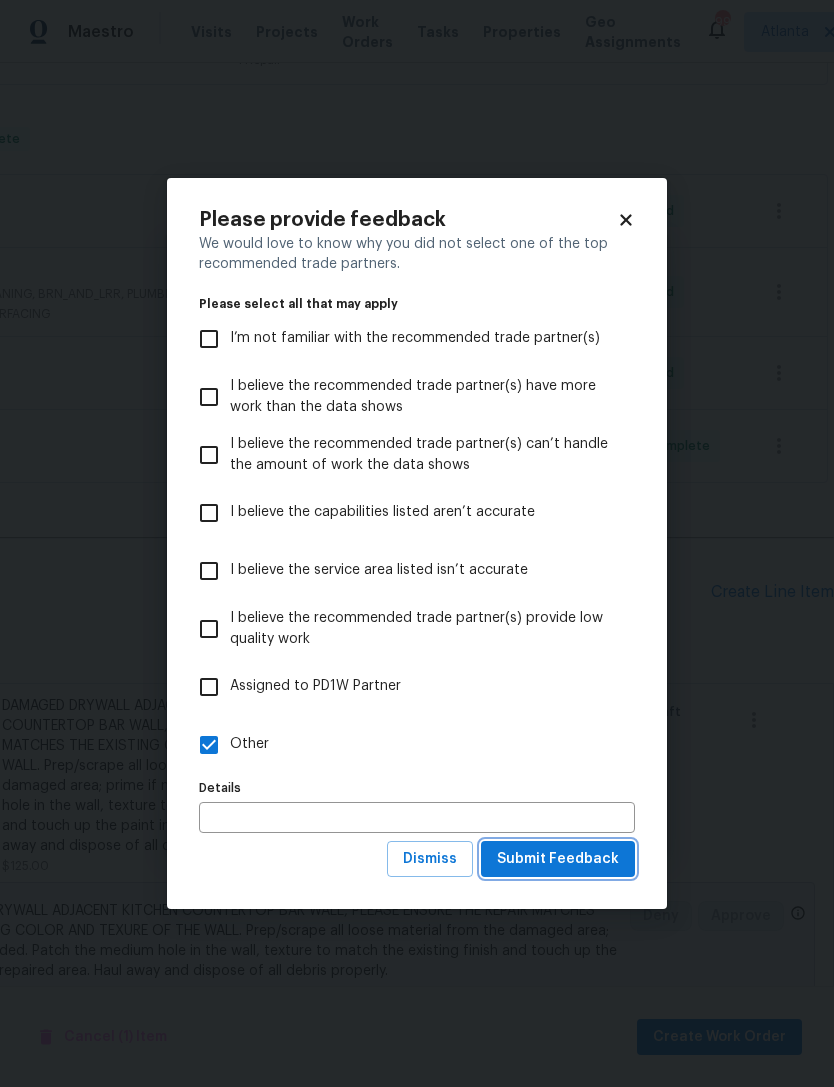 click on "Submit Feedback" at bounding box center [558, 859] 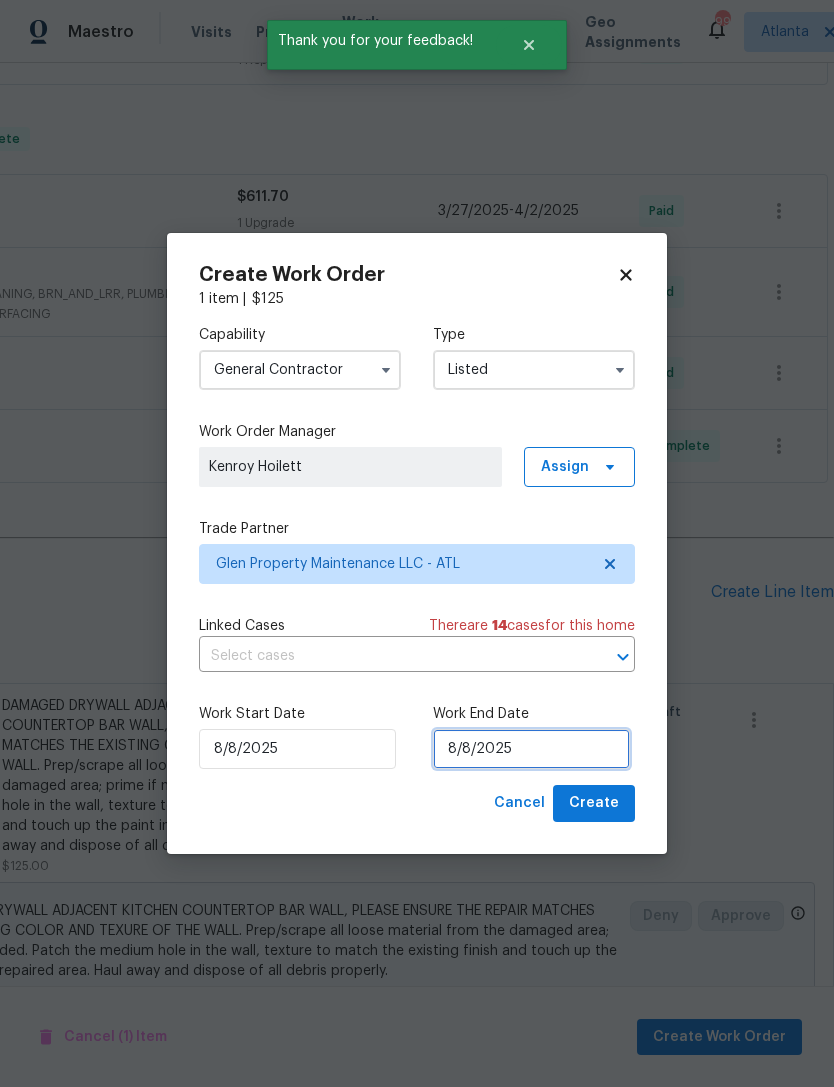 click on "8/8/2025" at bounding box center [531, 749] 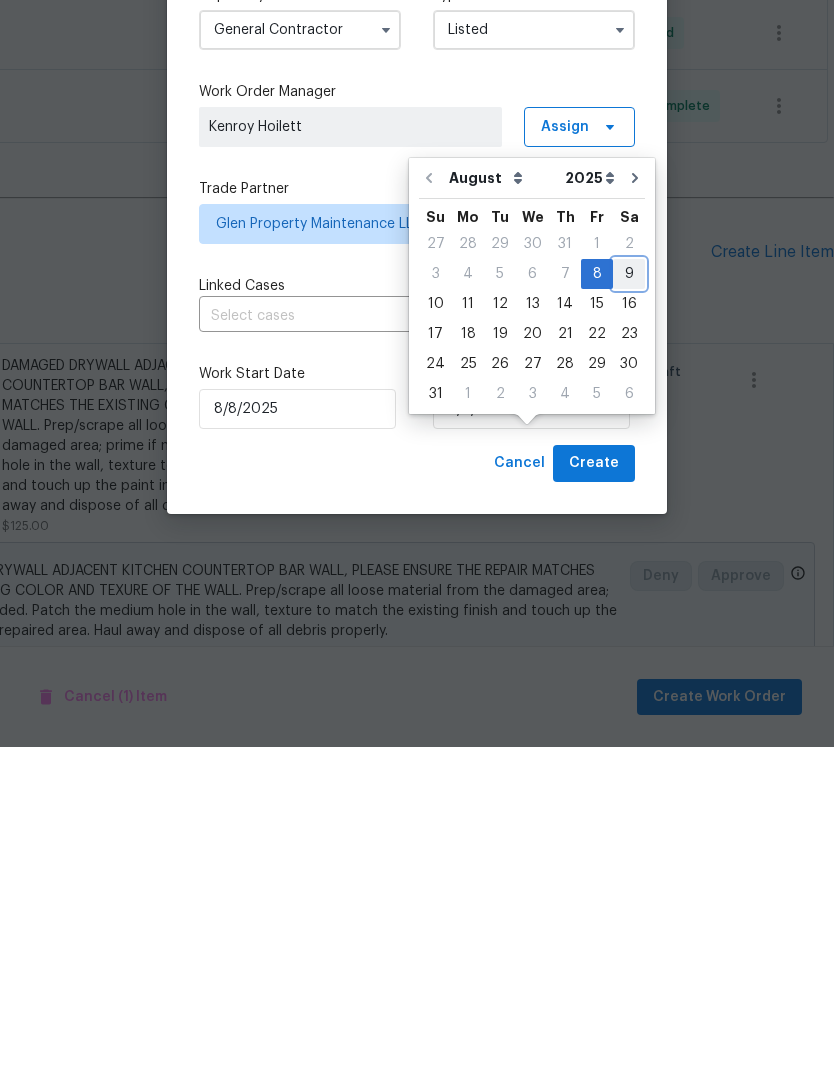 click on "9" at bounding box center [629, 614] 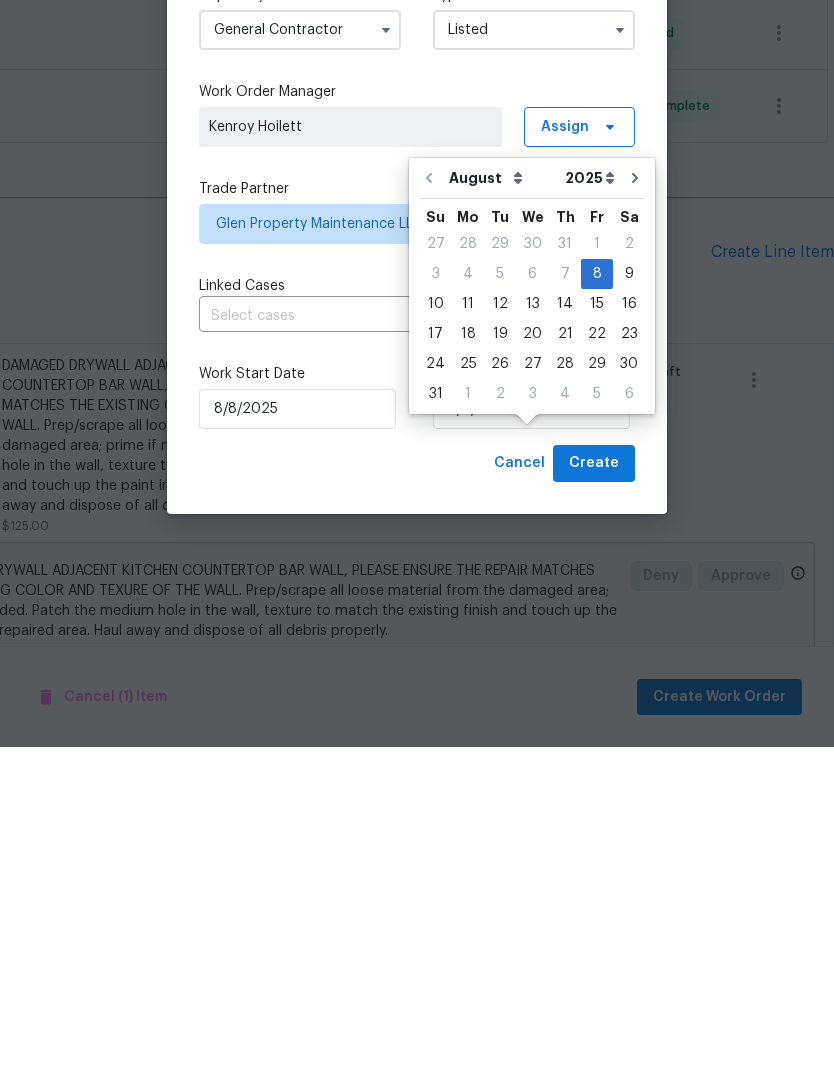 scroll, scrollTop: 64, scrollLeft: 0, axis: vertical 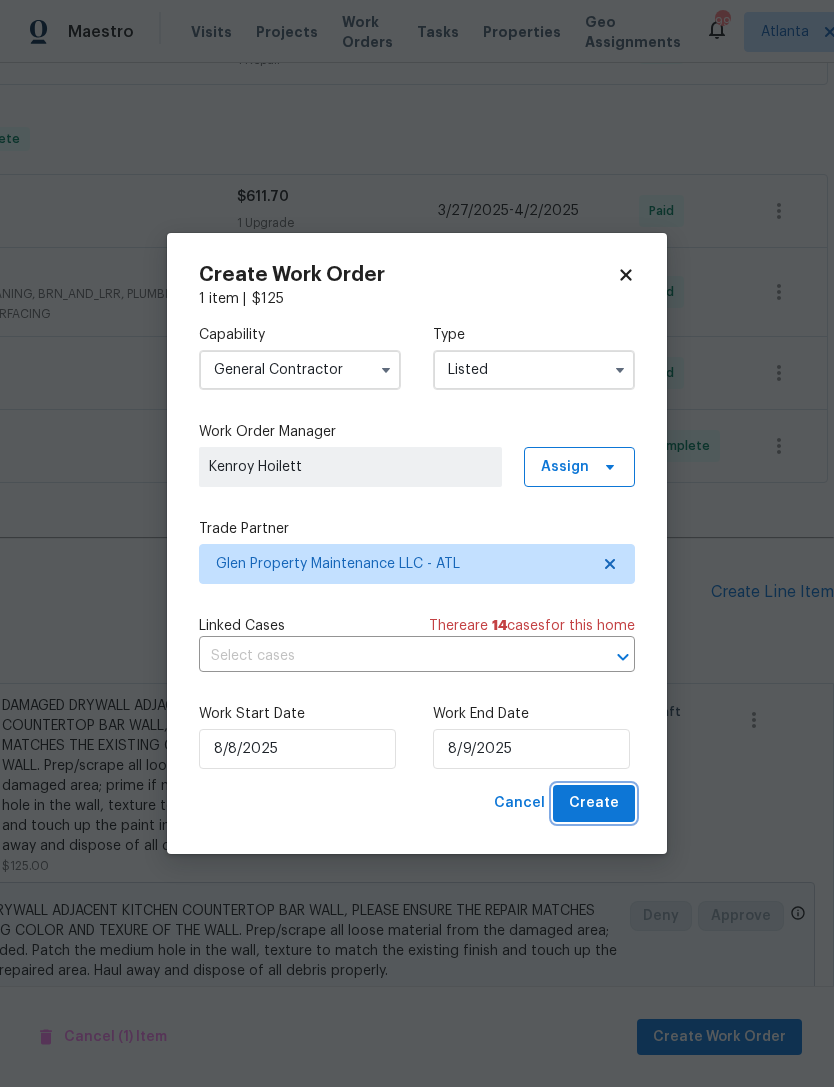 click on "Create" at bounding box center (594, 803) 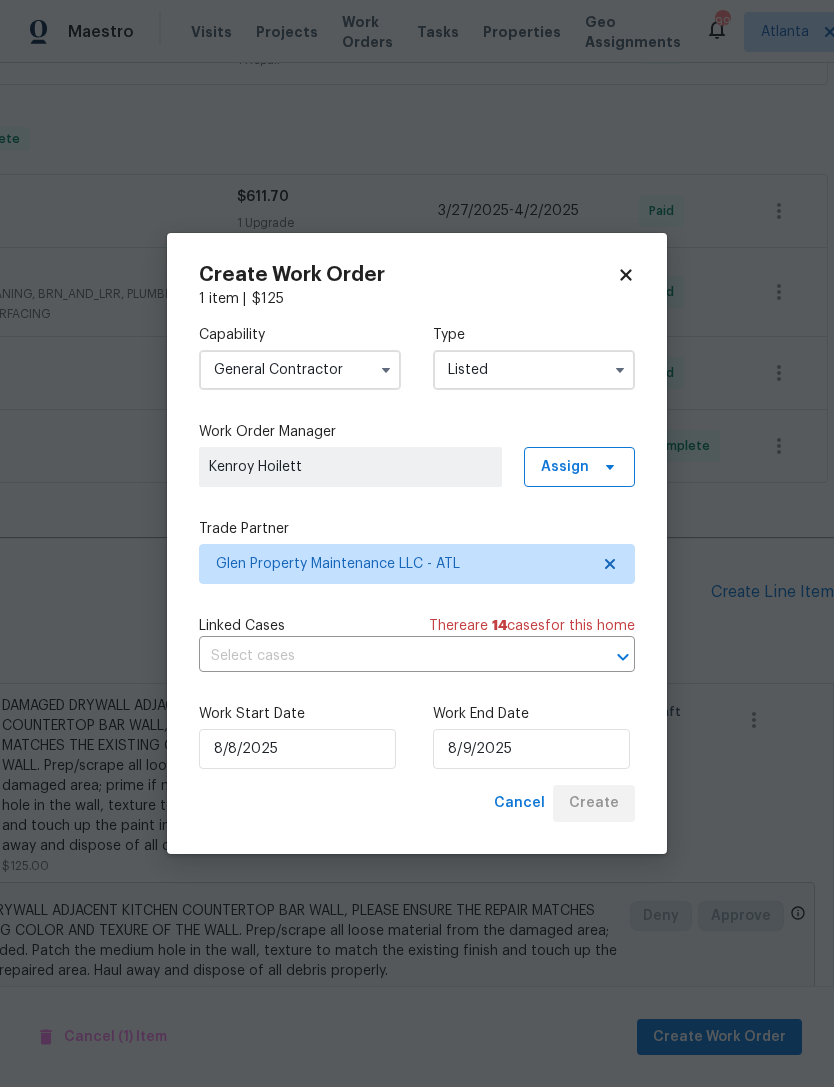 checkbox on "false" 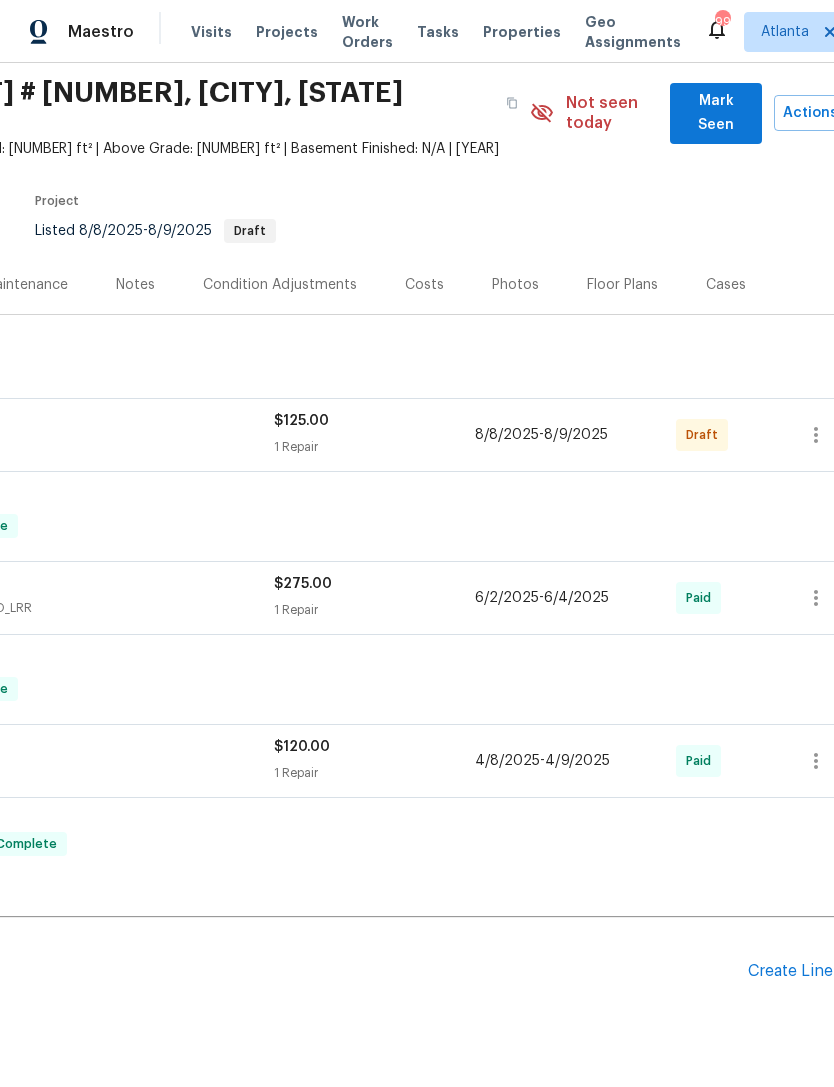 scroll, scrollTop: 70, scrollLeft: 270, axis: both 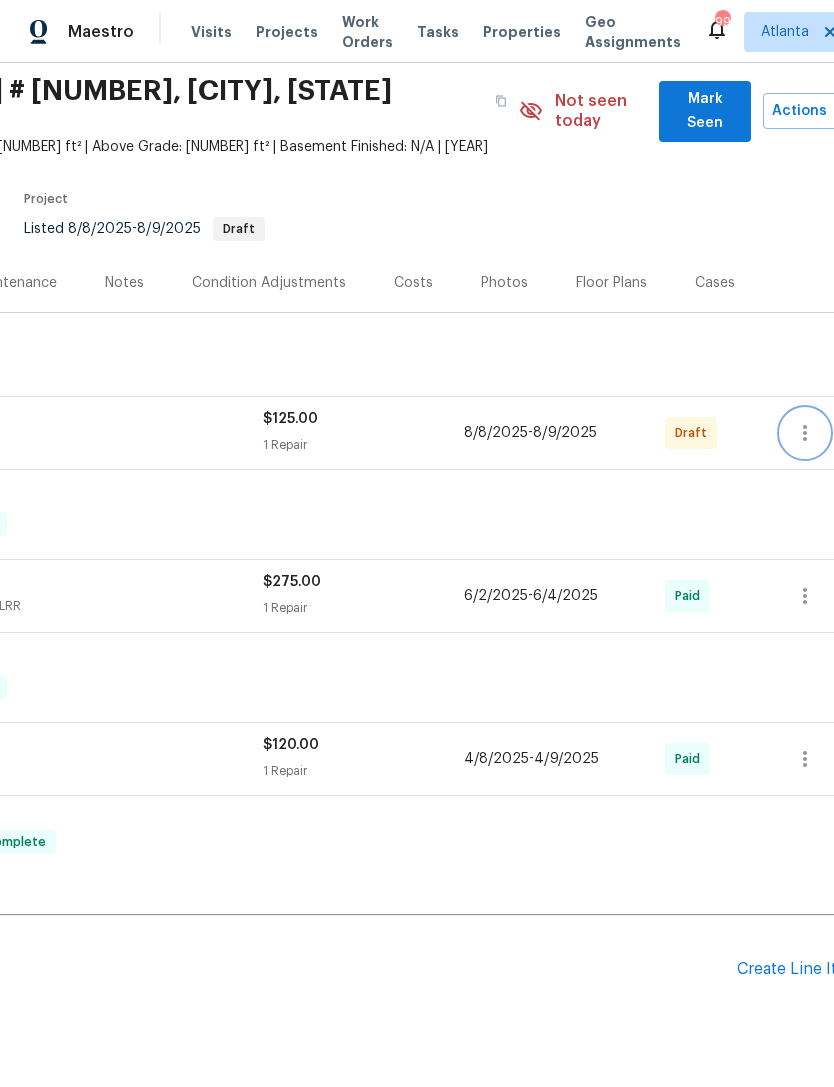 click 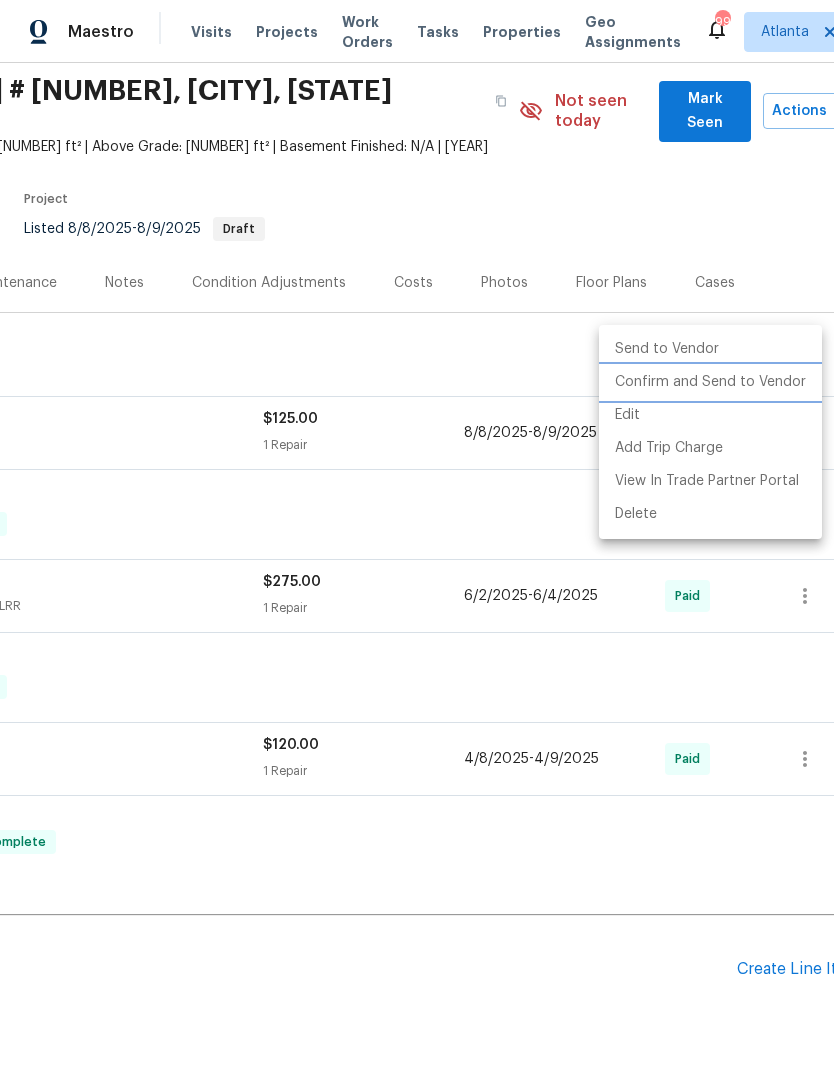 click on "Confirm and Send to Vendor" at bounding box center [710, 382] 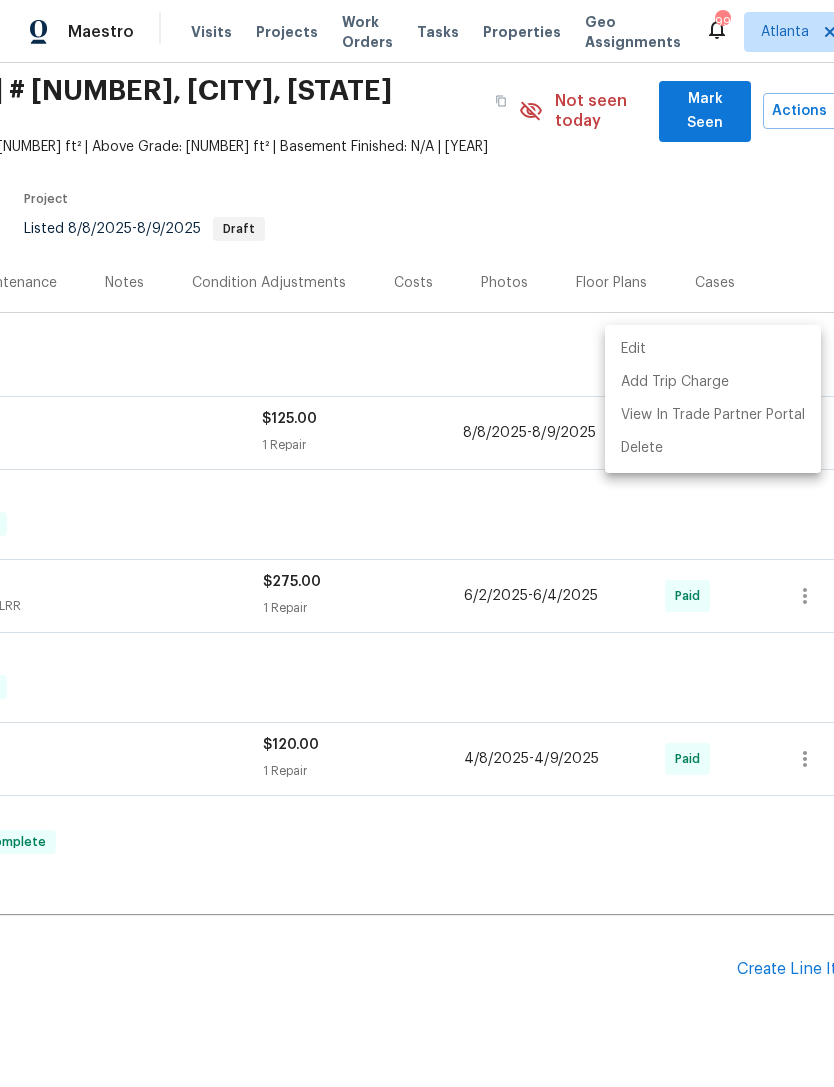 click at bounding box center [417, 543] 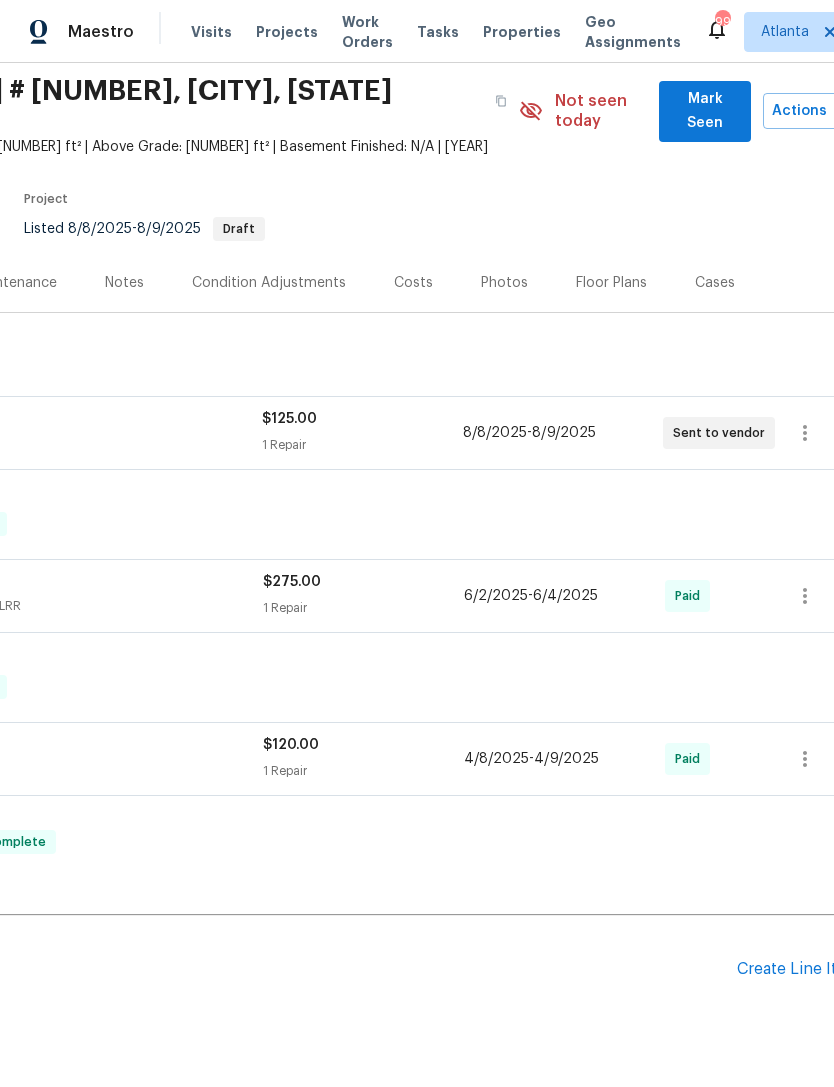 click on "Mark Seen" at bounding box center (705, 111) 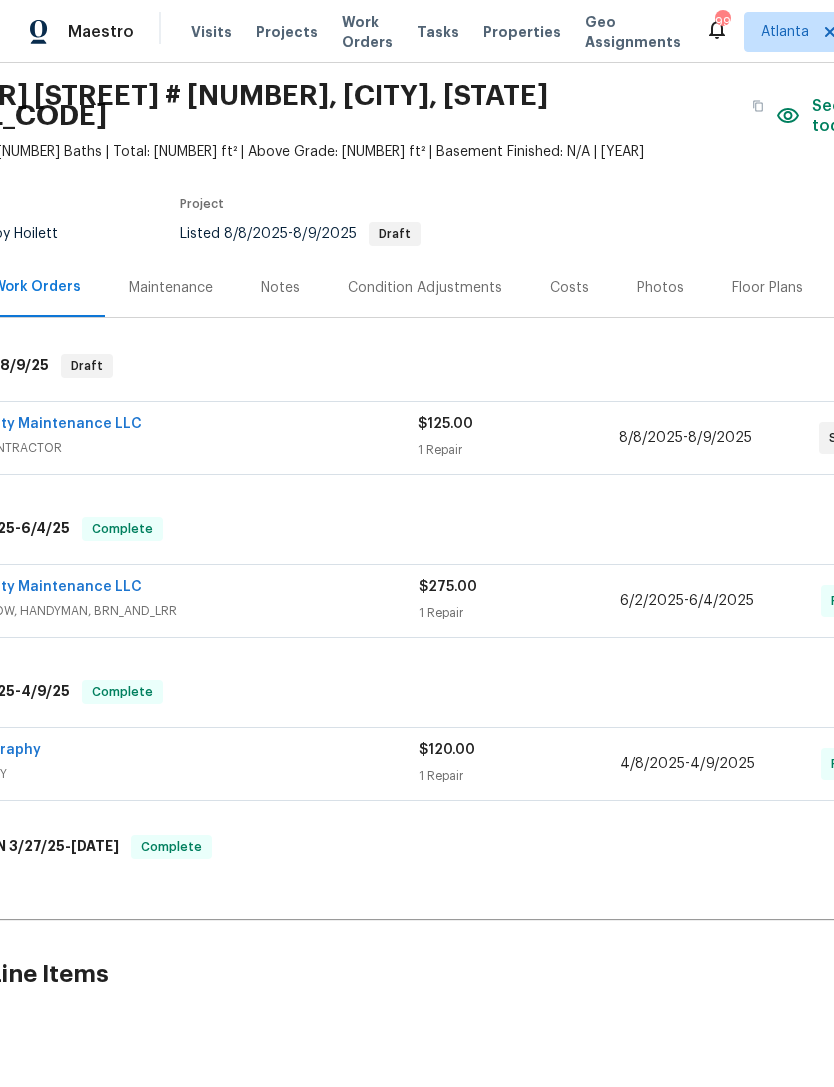 scroll, scrollTop: 65, scrollLeft: 113, axis: both 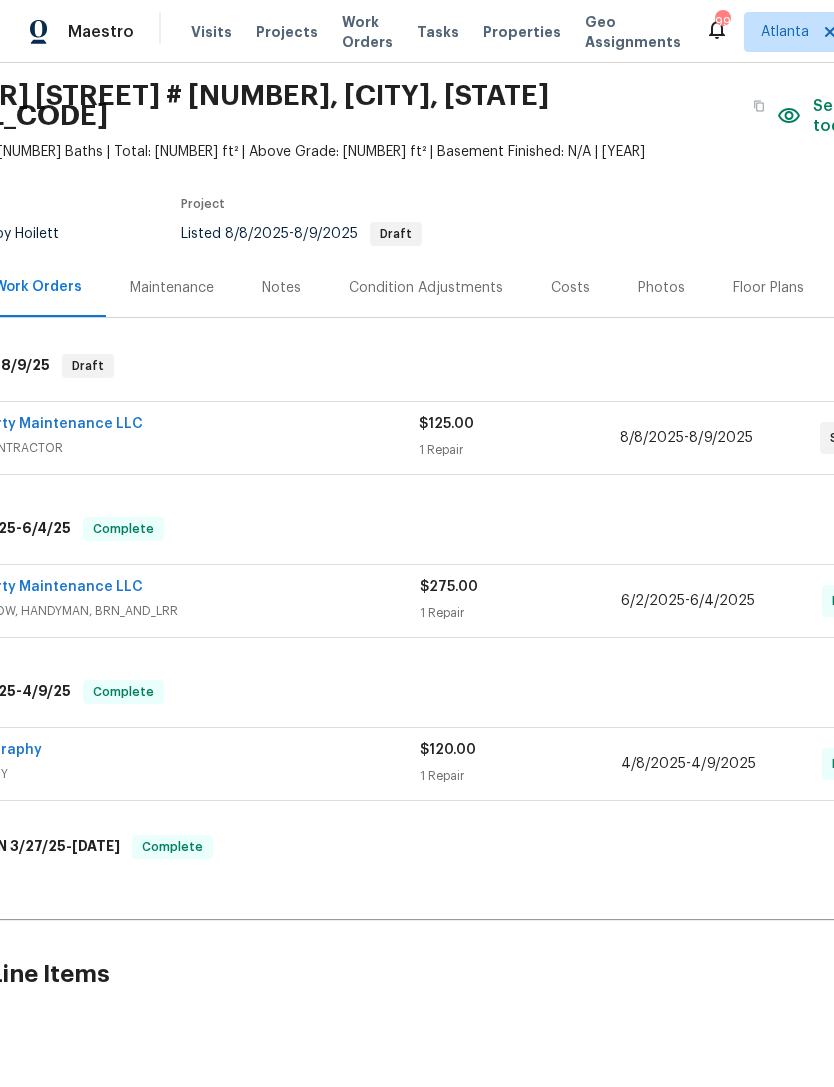 click on "Notes" at bounding box center (281, 287) 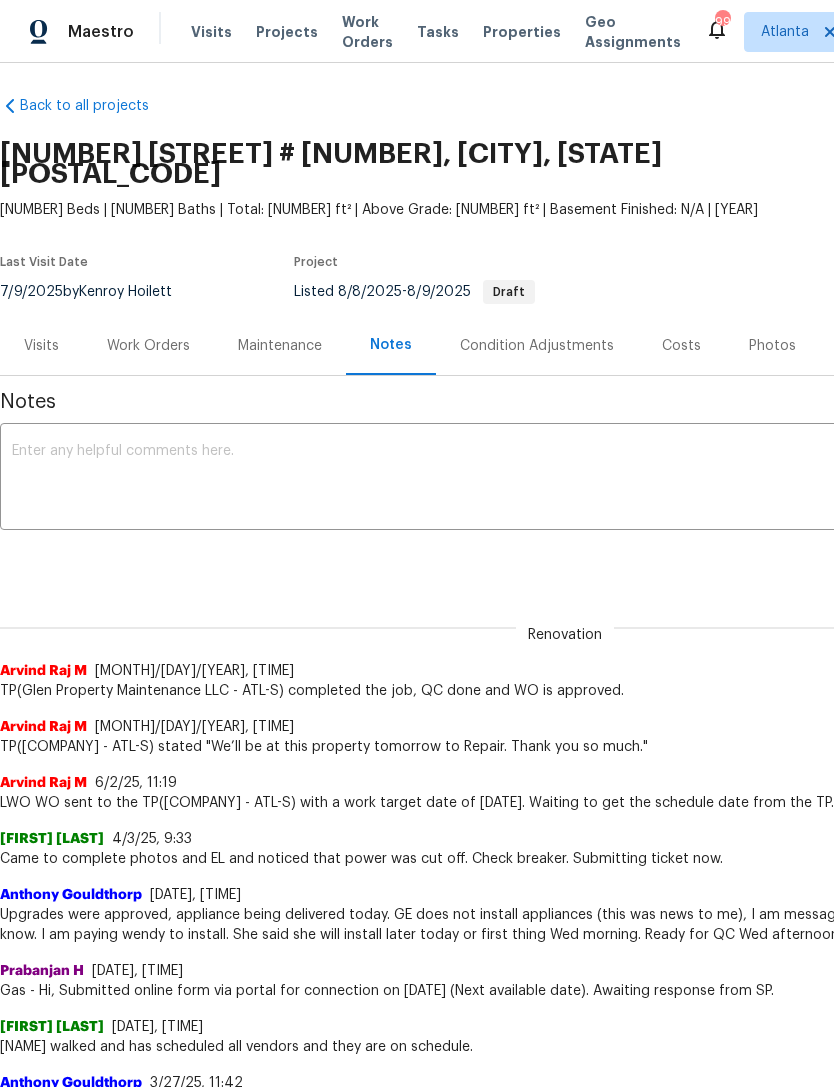 scroll, scrollTop: 7, scrollLeft: 0, axis: vertical 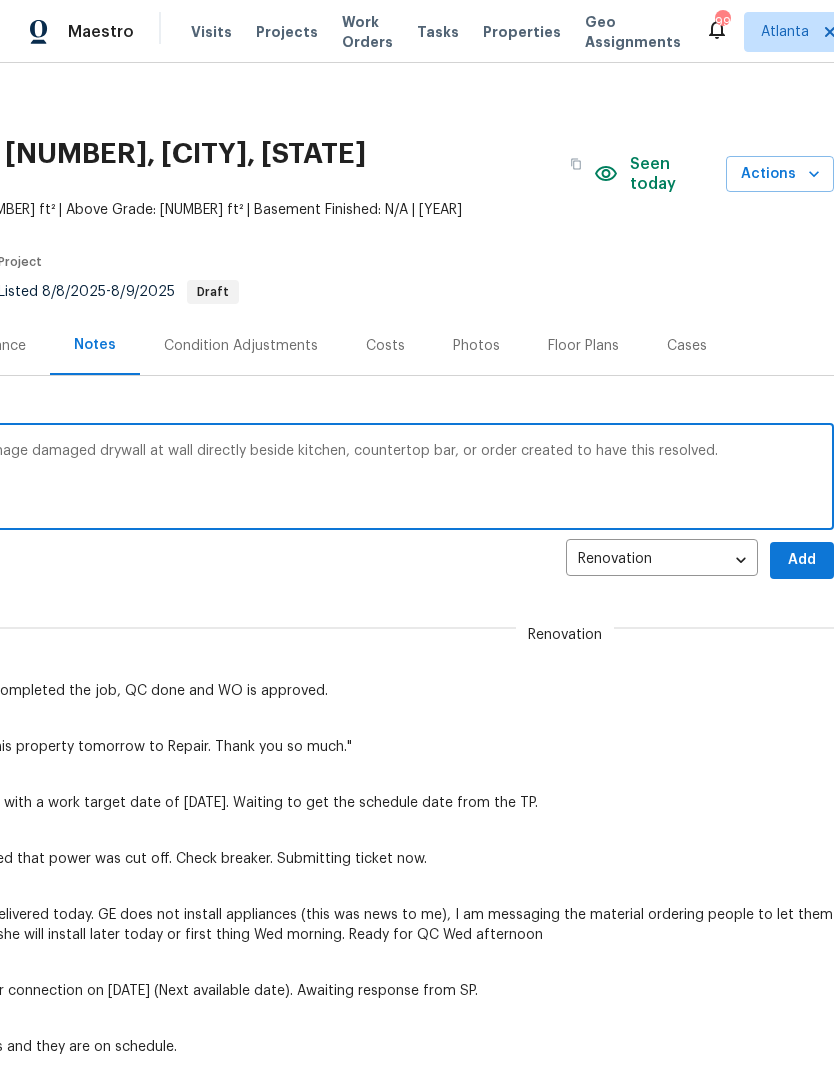 click on "Home health check up visit. There was damage damaged drywall at wall directly beside kitchen, countertop bar, or order created to have this resolved." at bounding box center (269, 479) 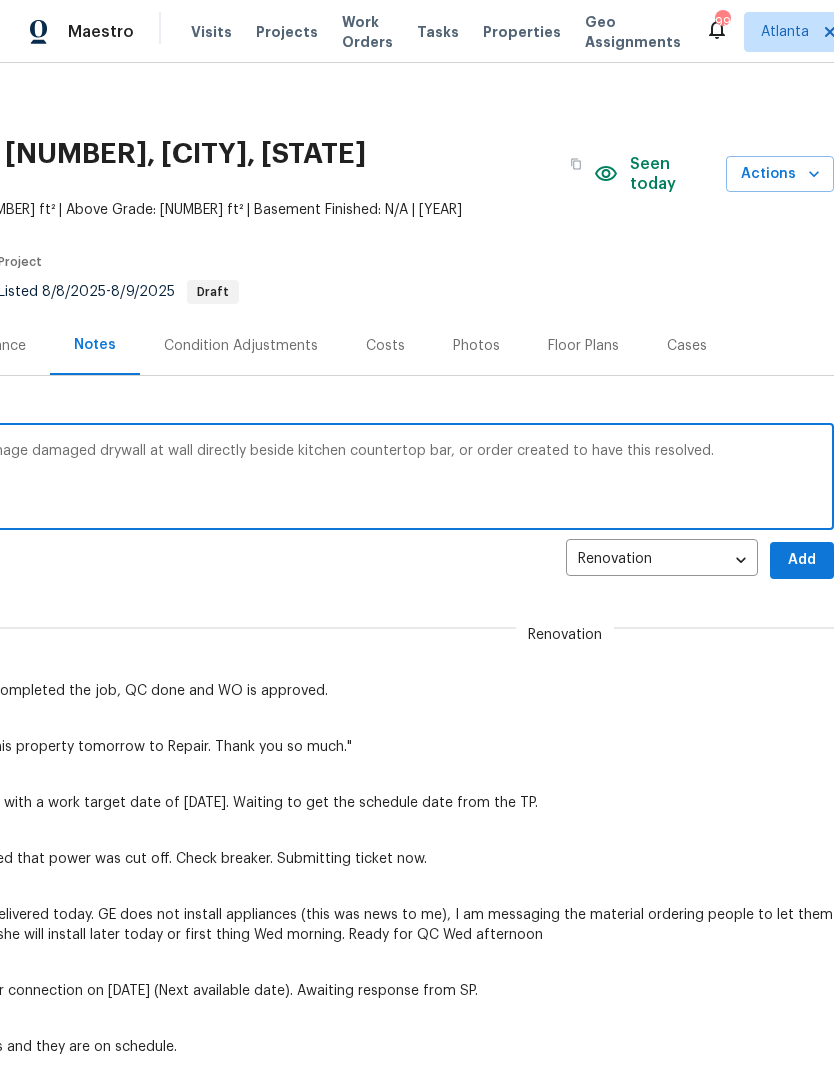 click on "Home health check up visit. There was damage damaged drywall at wall directly beside kitchen countertop bar, or order created to have this resolved." at bounding box center [269, 479] 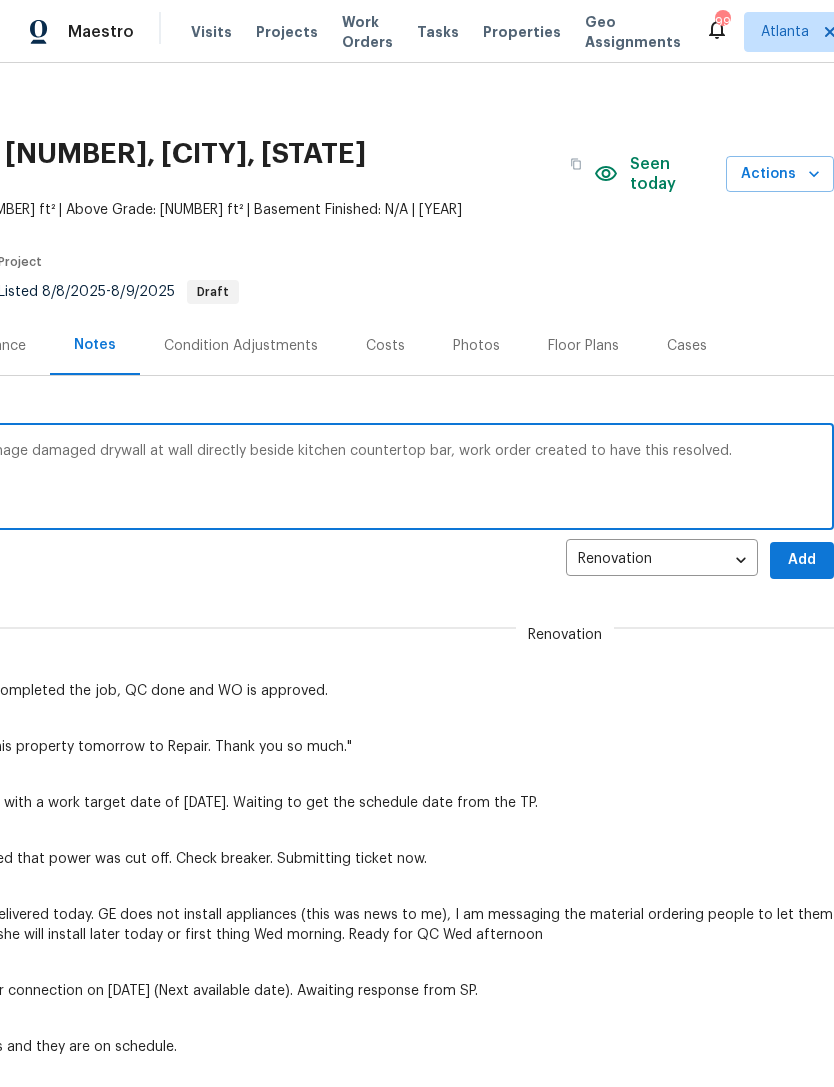 click on "Home health check up visit. There was damage damaged drywall at wall directly beside kitchen countertop bar, work order created to have this resolved." at bounding box center (269, 479) 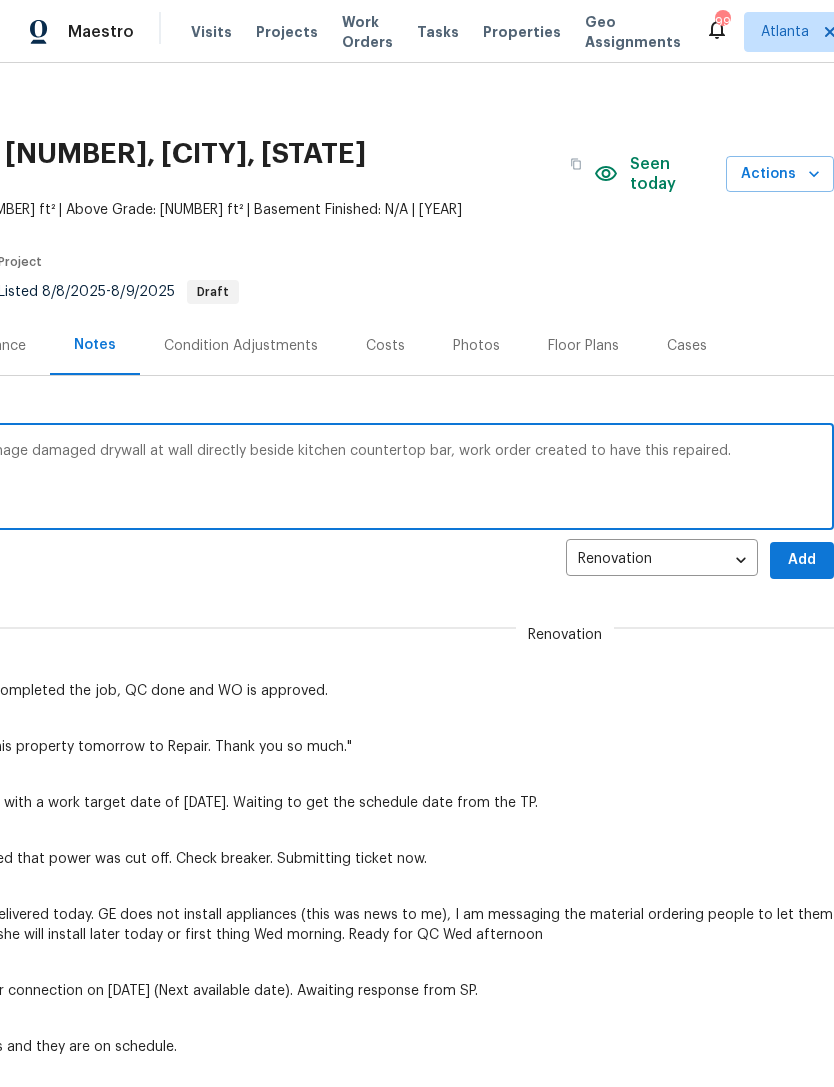 click on "Home health check up visit. There was damage damaged drywall at wall directly beside kitchen countertop bar, work order created to have this repaired." at bounding box center (269, 479) 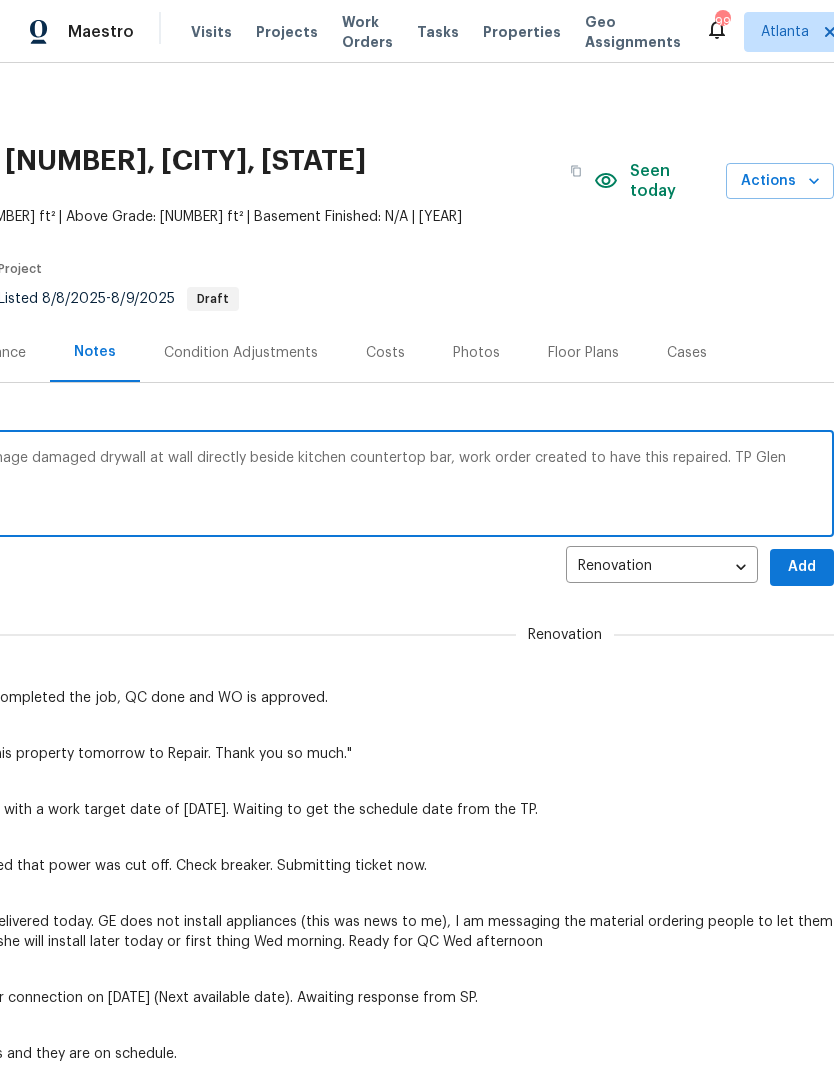 scroll, scrollTop: 0, scrollLeft: 0, axis: both 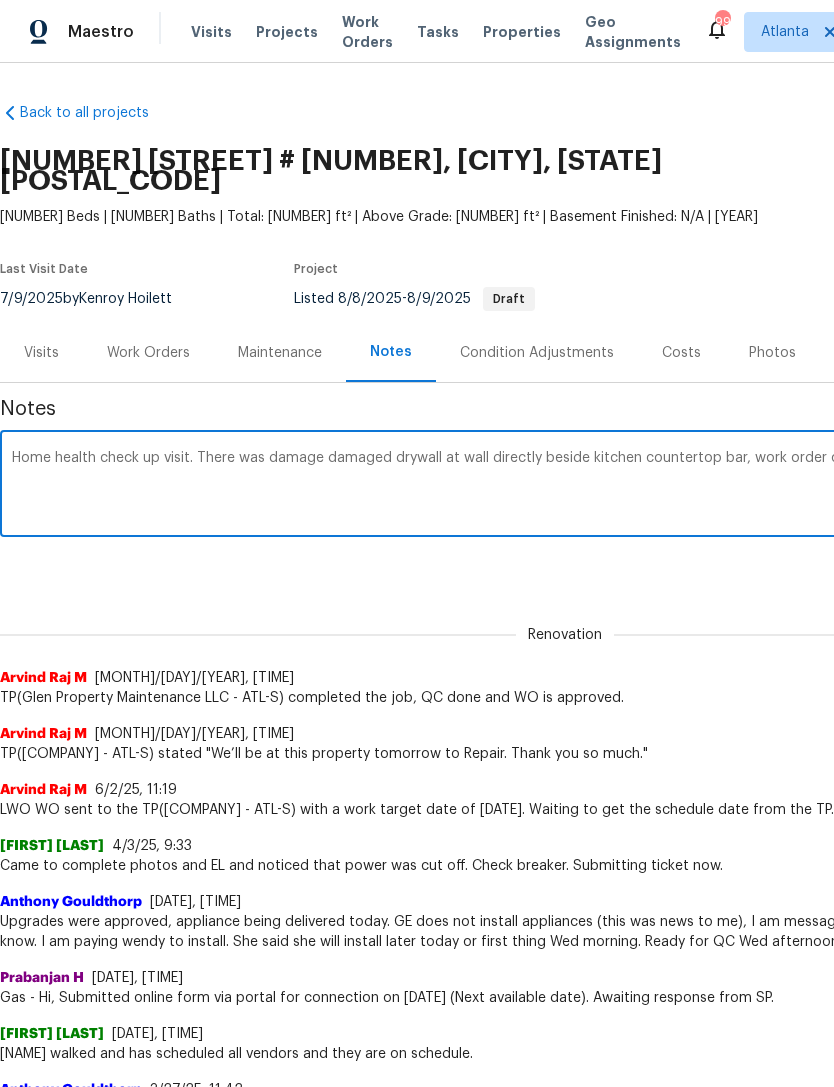 type on "Home health check up visit. There was damage damaged drywall at wall directly beside kitchen countertop bar, work order created to have this repaired. TP [NAME]" 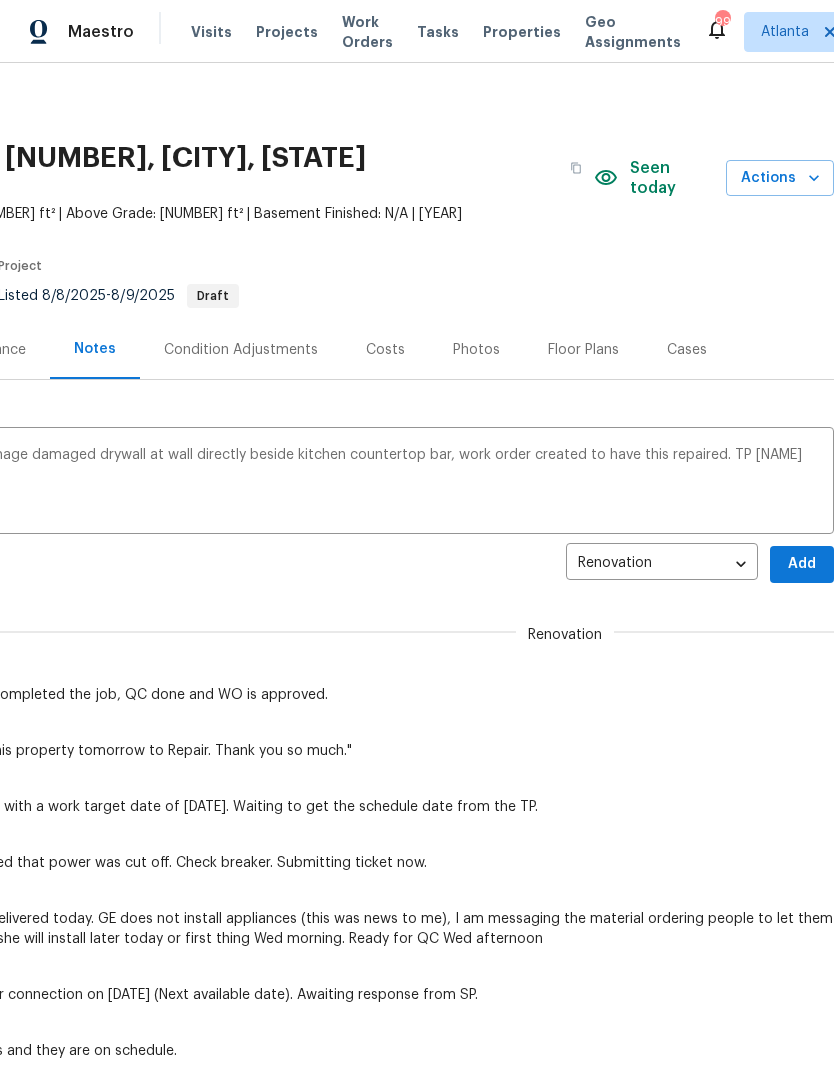 scroll, scrollTop: 4, scrollLeft: 296, axis: both 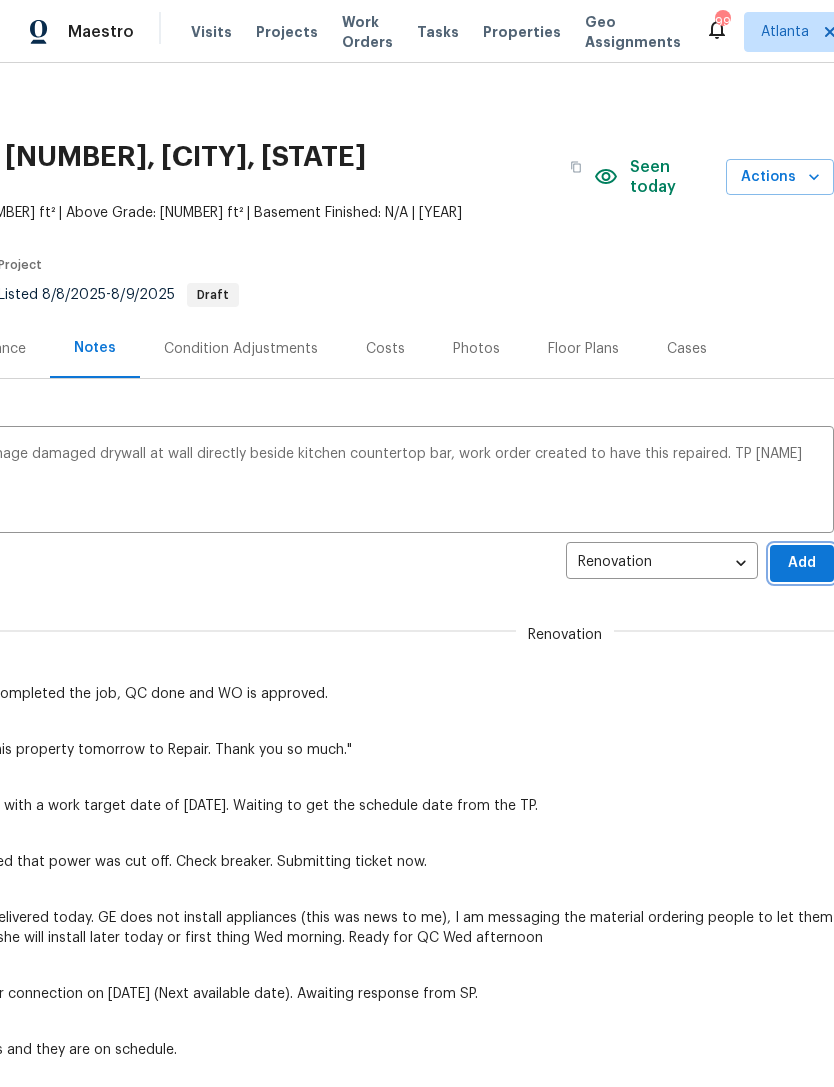 click on "Add" at bounding box center [802, 563] 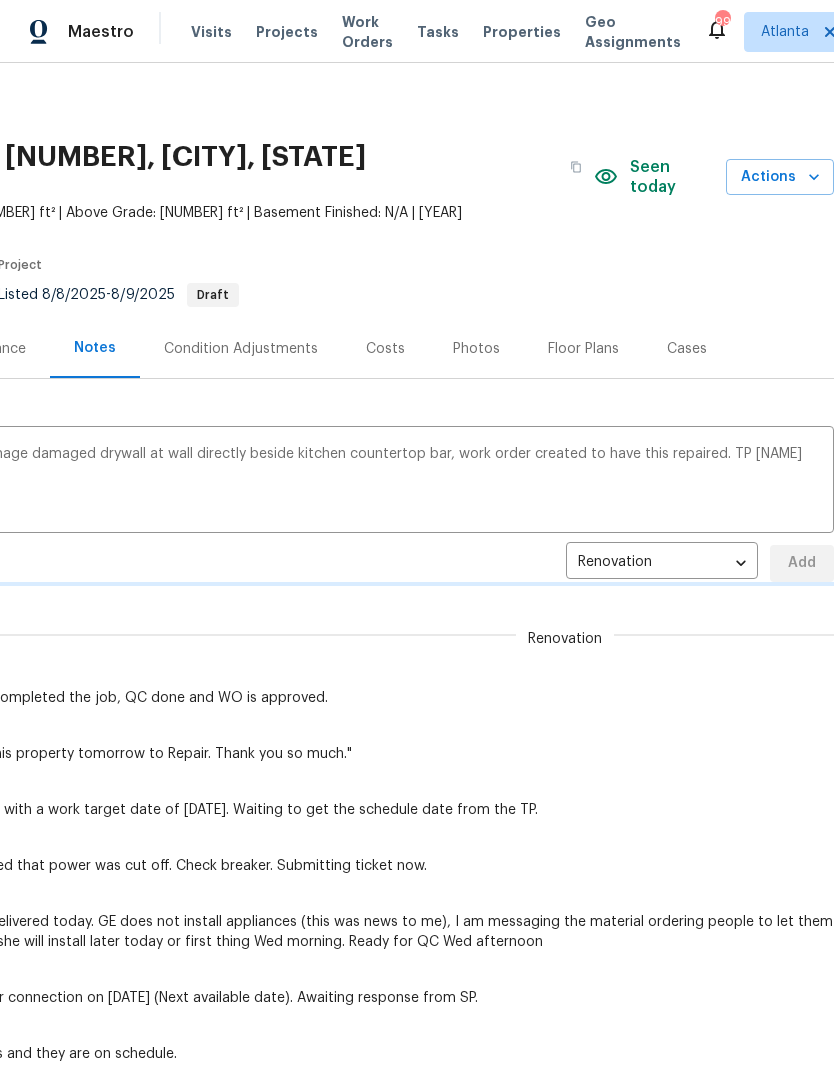 type 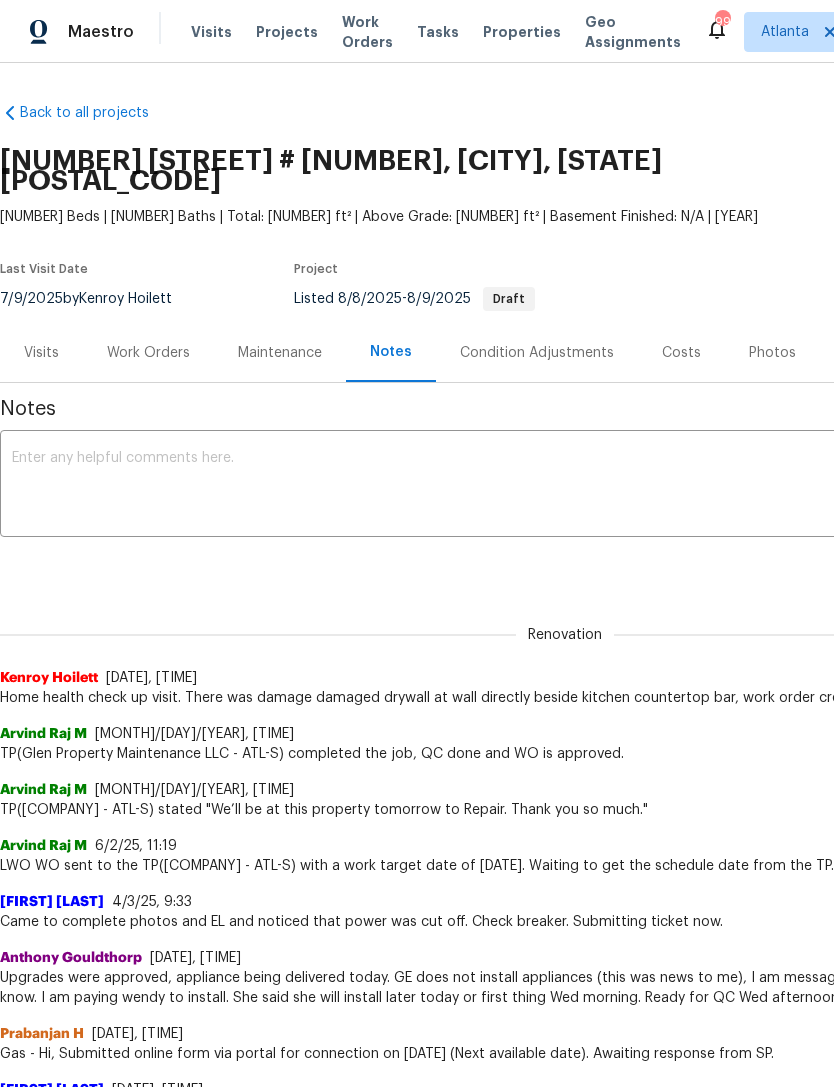 scroll, scrollTop: 0, scrollLeft: 0, axis: both 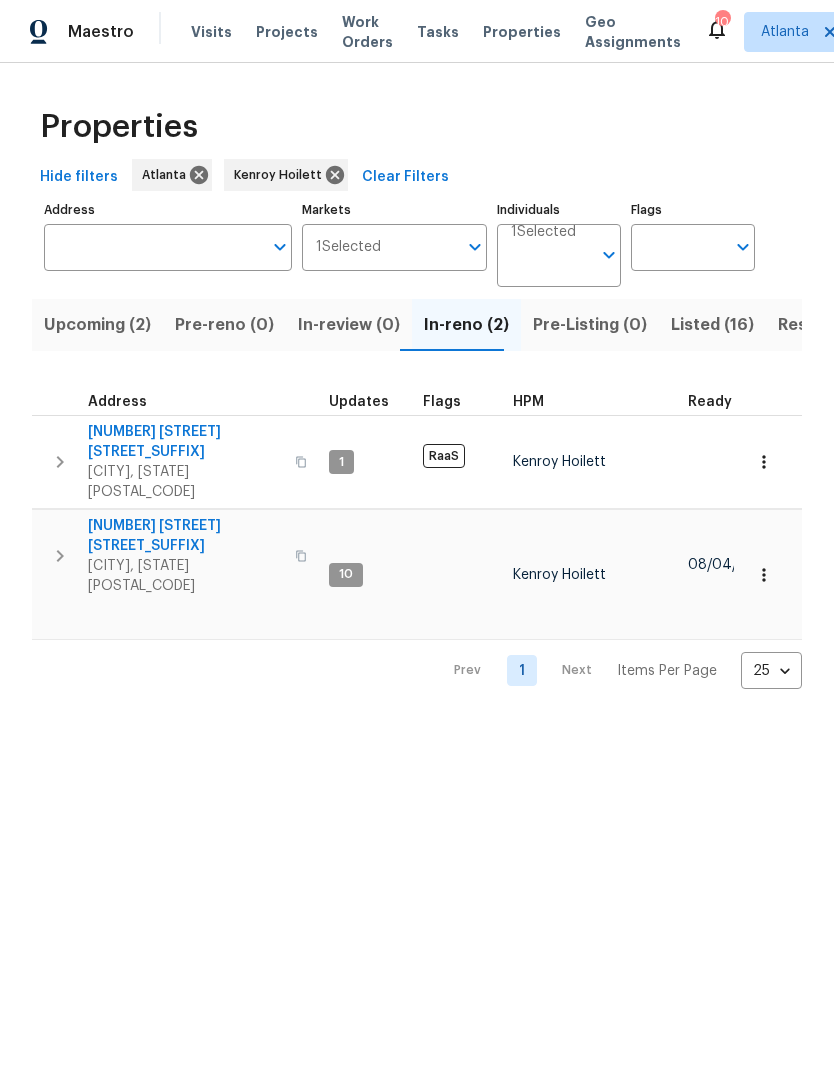 click on "692 Suholden Cir" at bounding box center (185, 536) 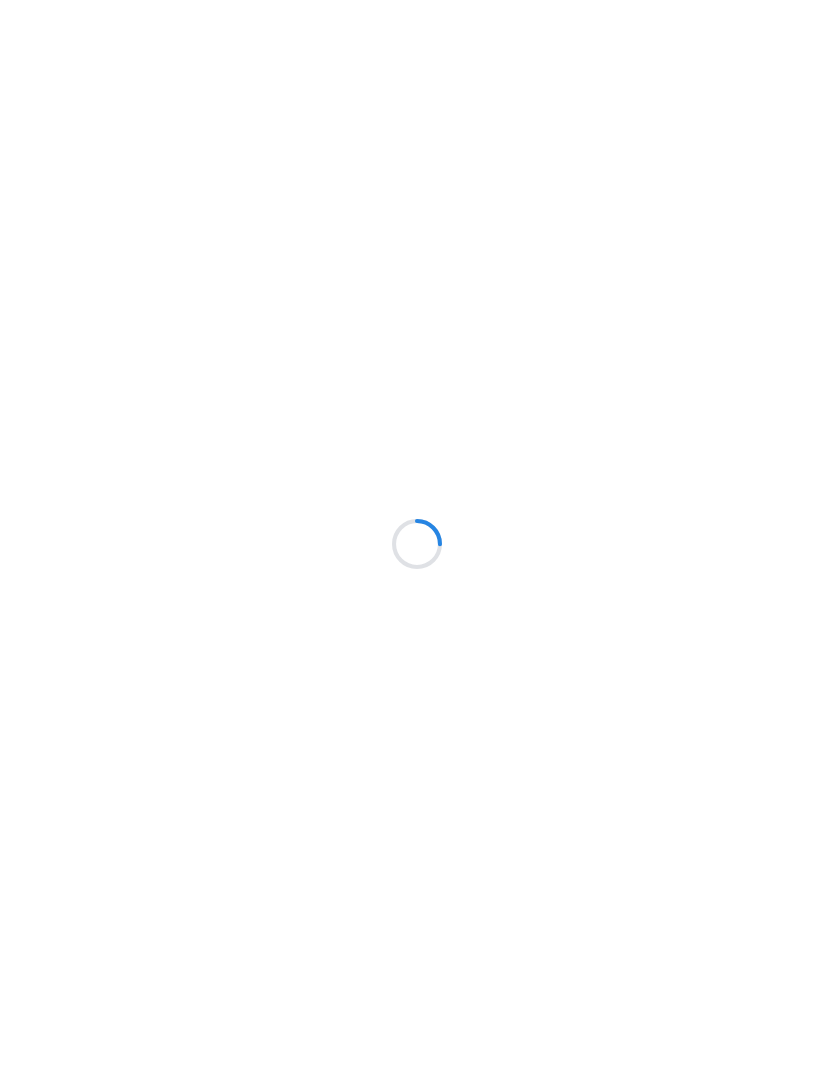 scroll, scrollTop: 0, scrollLeft: 0, axis: both 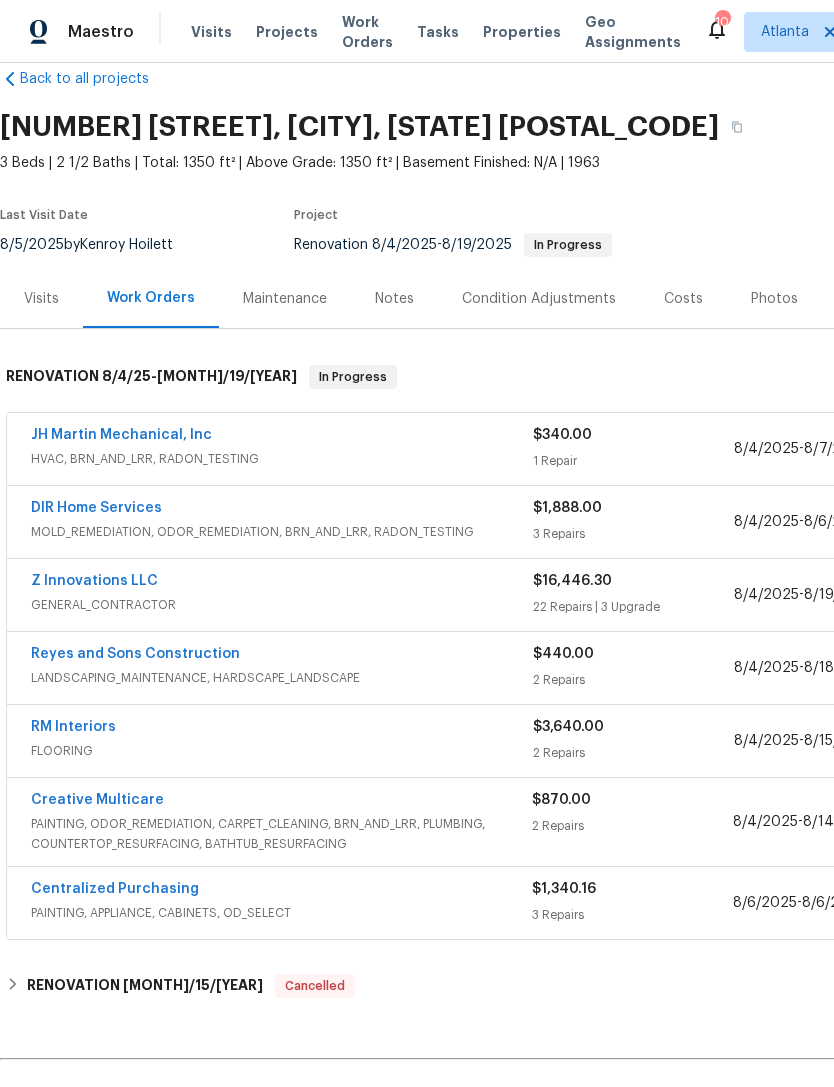 click on "JH Martin Mechanical, Inc" at bounding box center (121, 435) 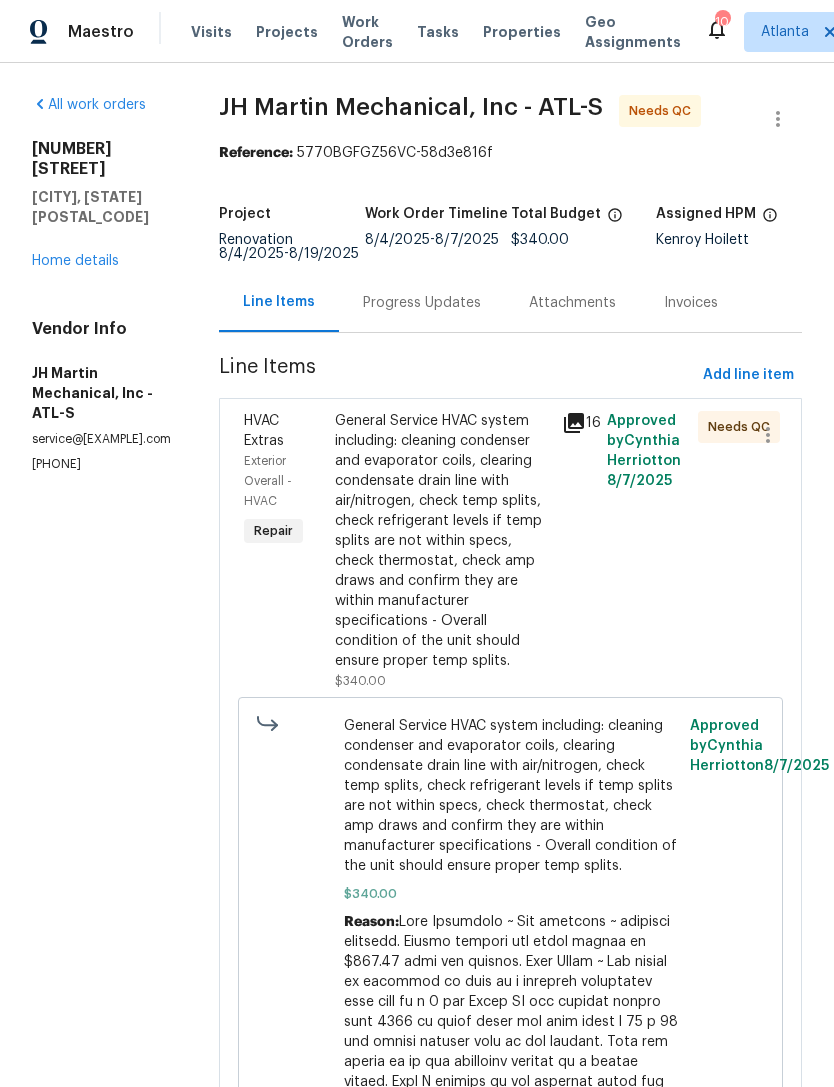 click on "HVAC Extras" at bounding box center (264, 431) 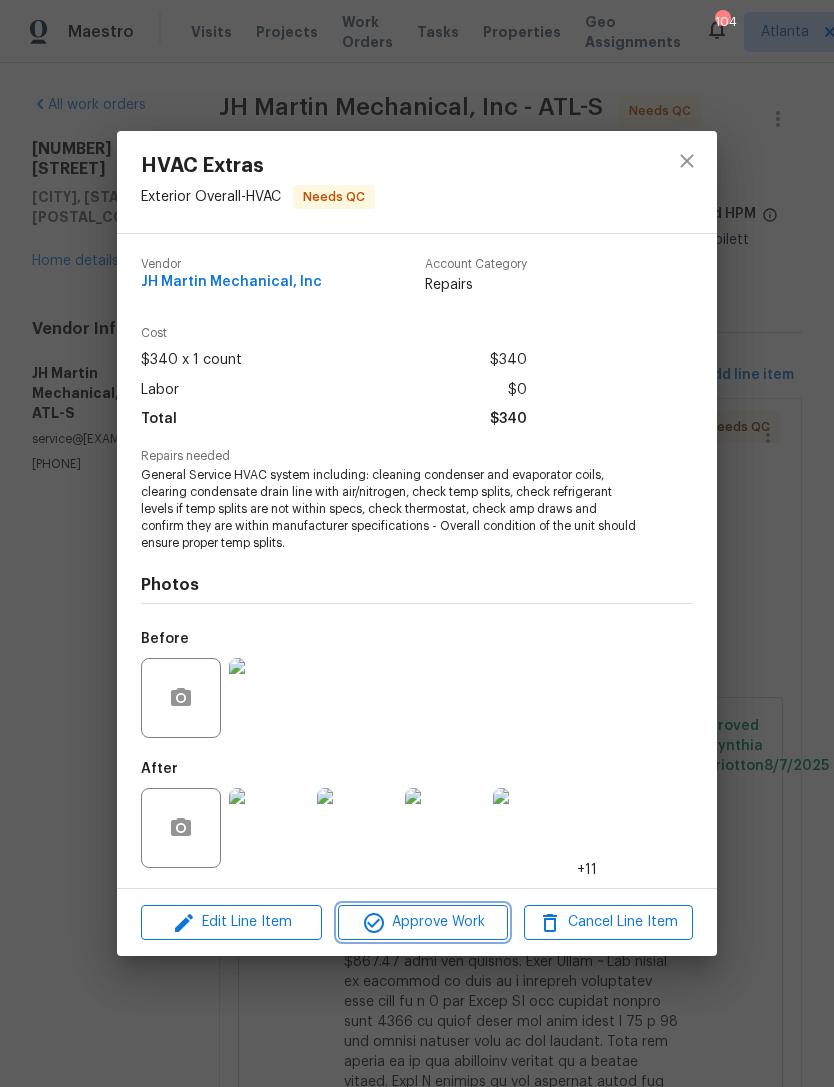 click on "Approve Work" at bounding box center (422, 922) 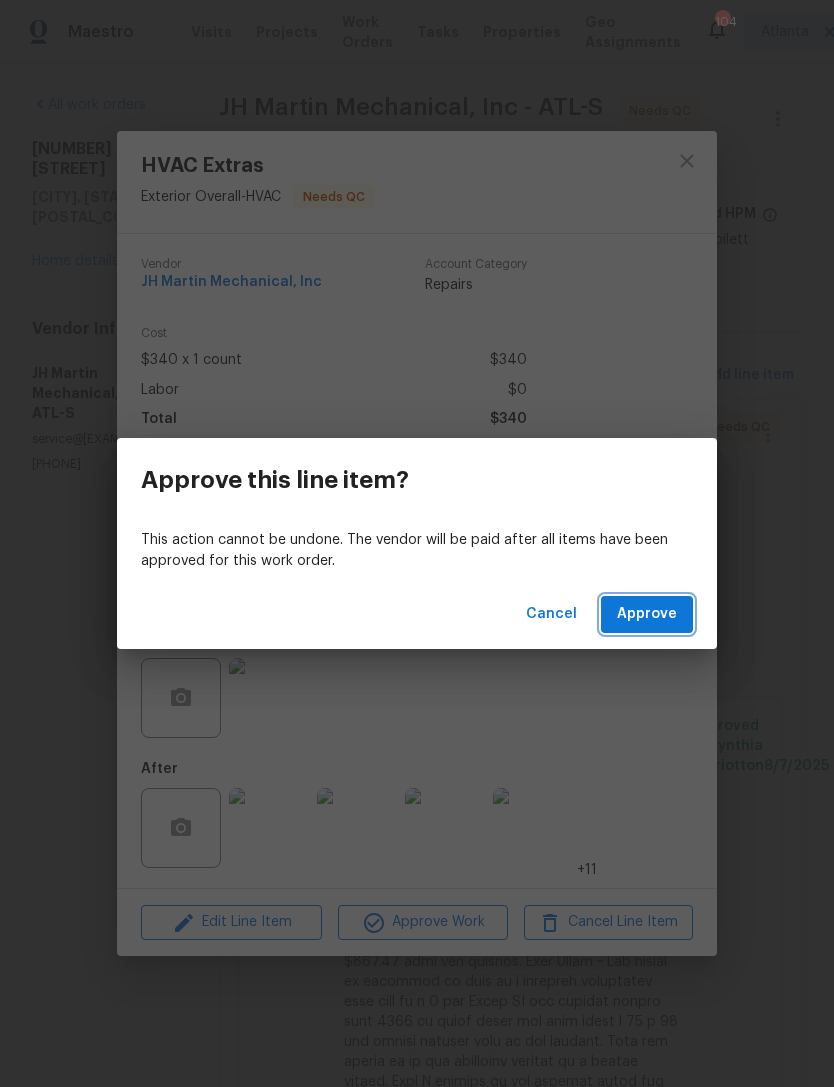 click on "Approve" at bounding box center (647, 614) 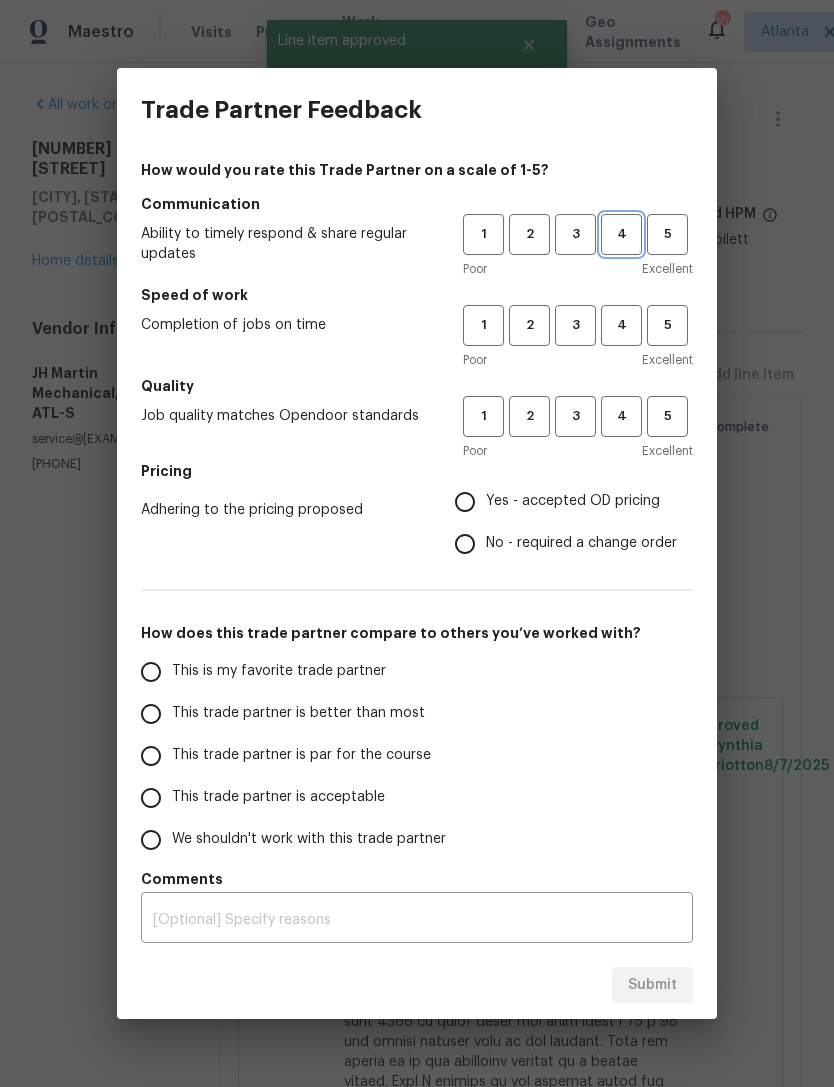 click on "4" at bounding box center (621, 234) 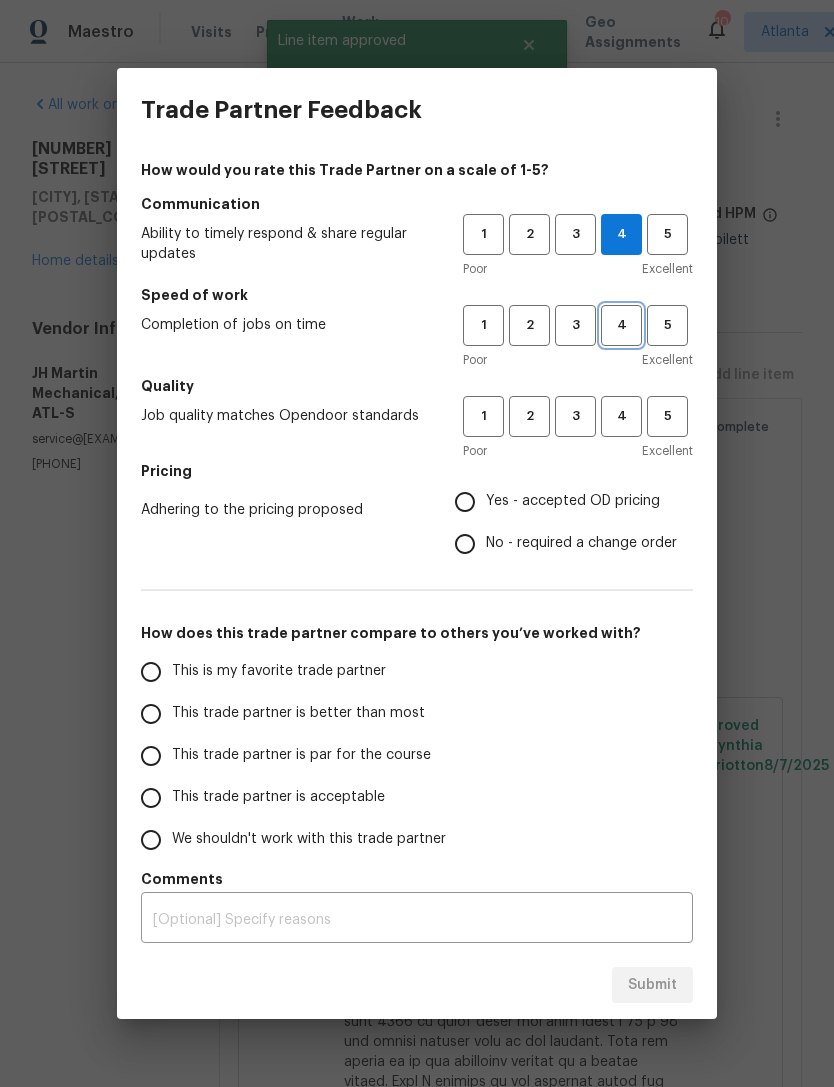 click on "4" at bounding box center (621, 325) 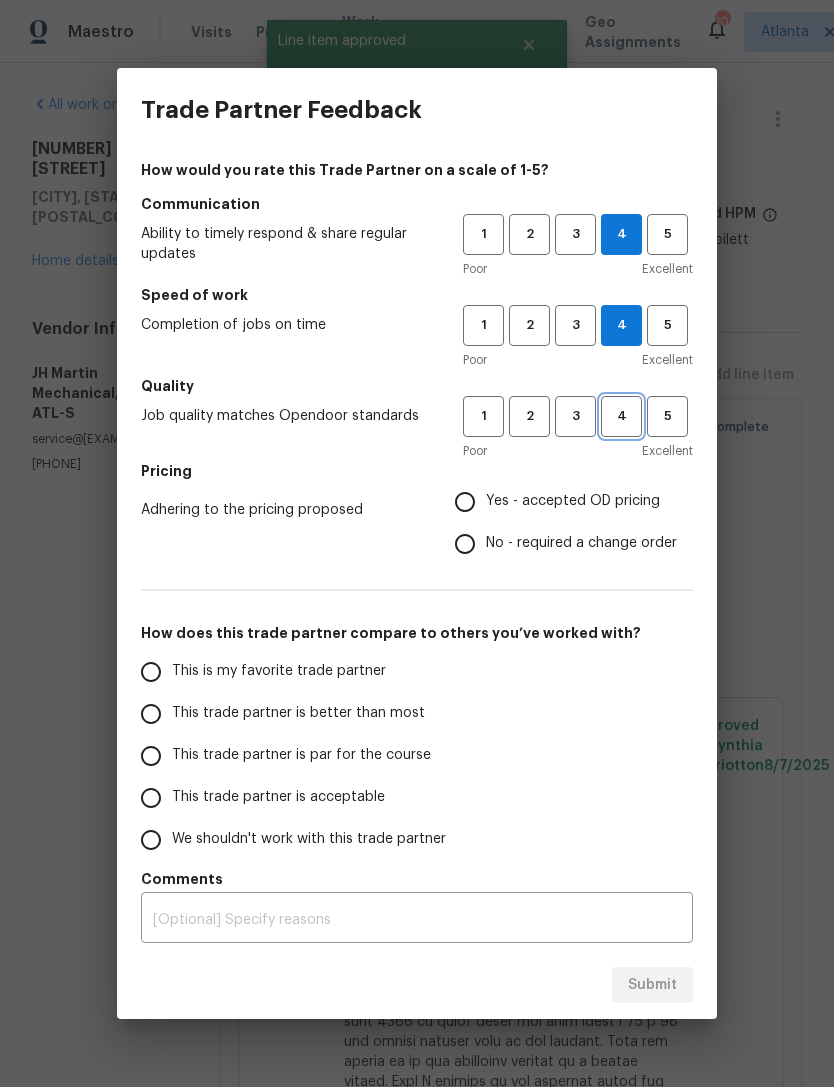 click on "4" at bounding box center (621, 416) 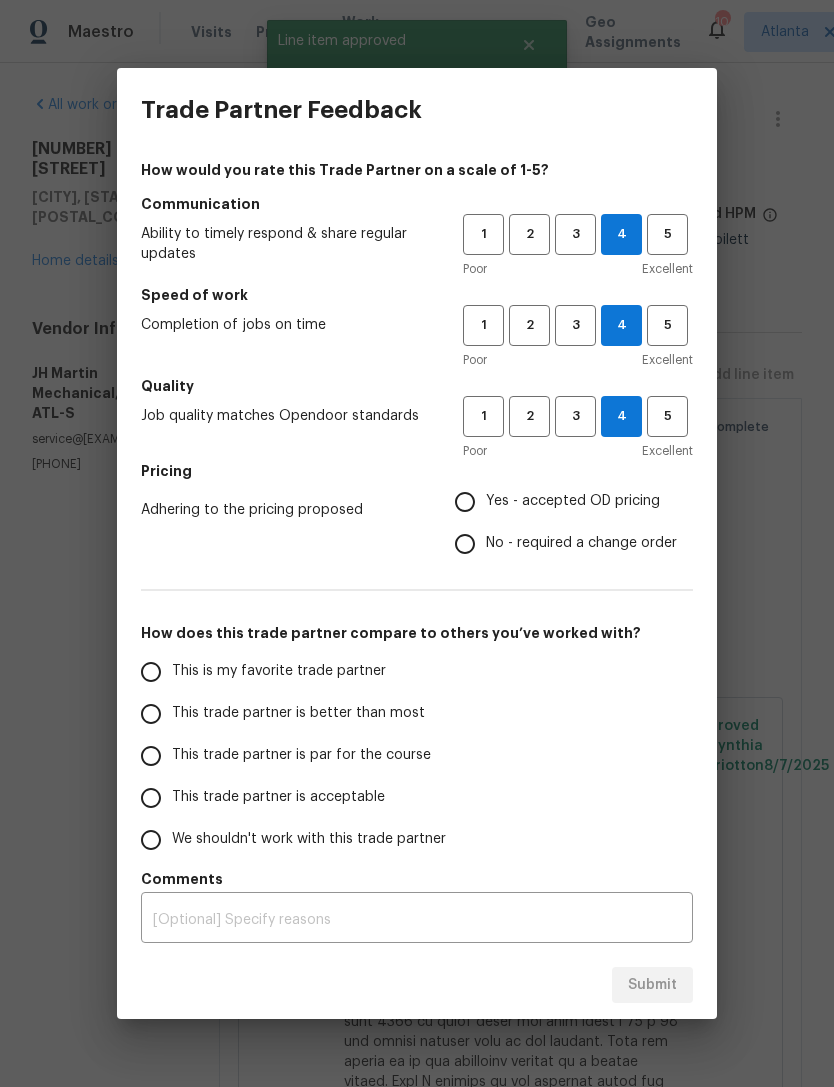 click on "Yes - accepted OD pricing" at bounding box center (465, 502) 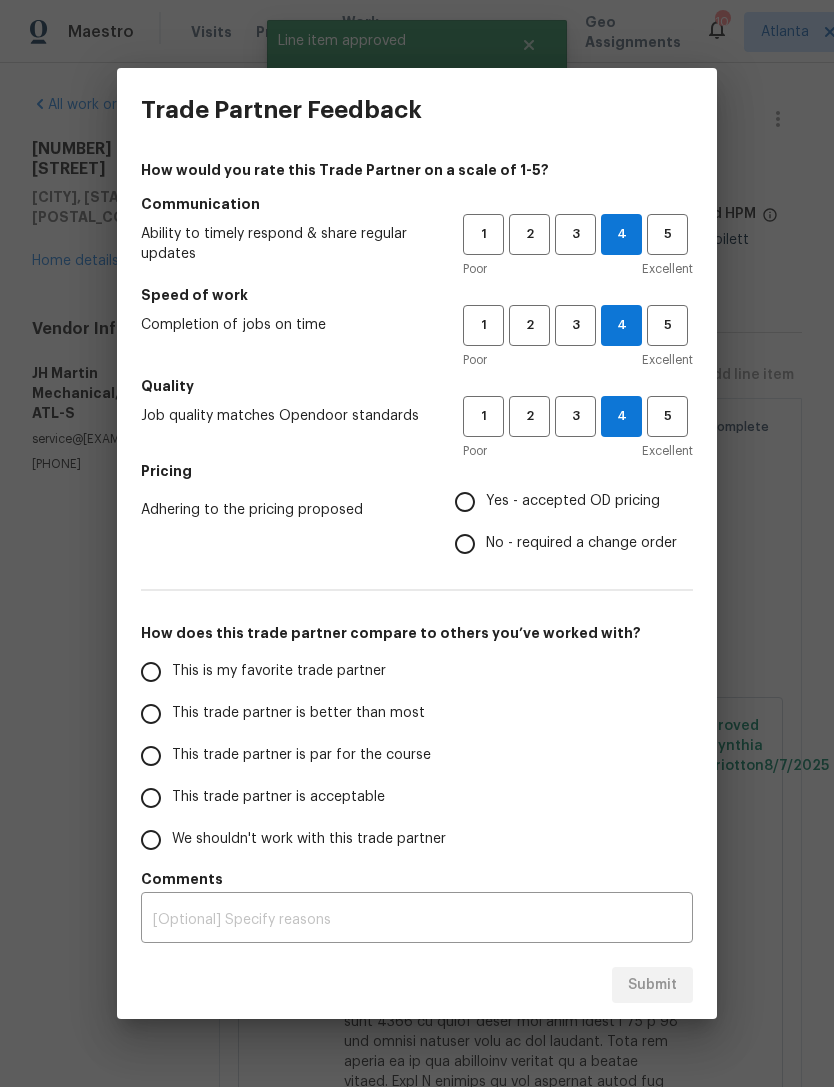 radio on "true" 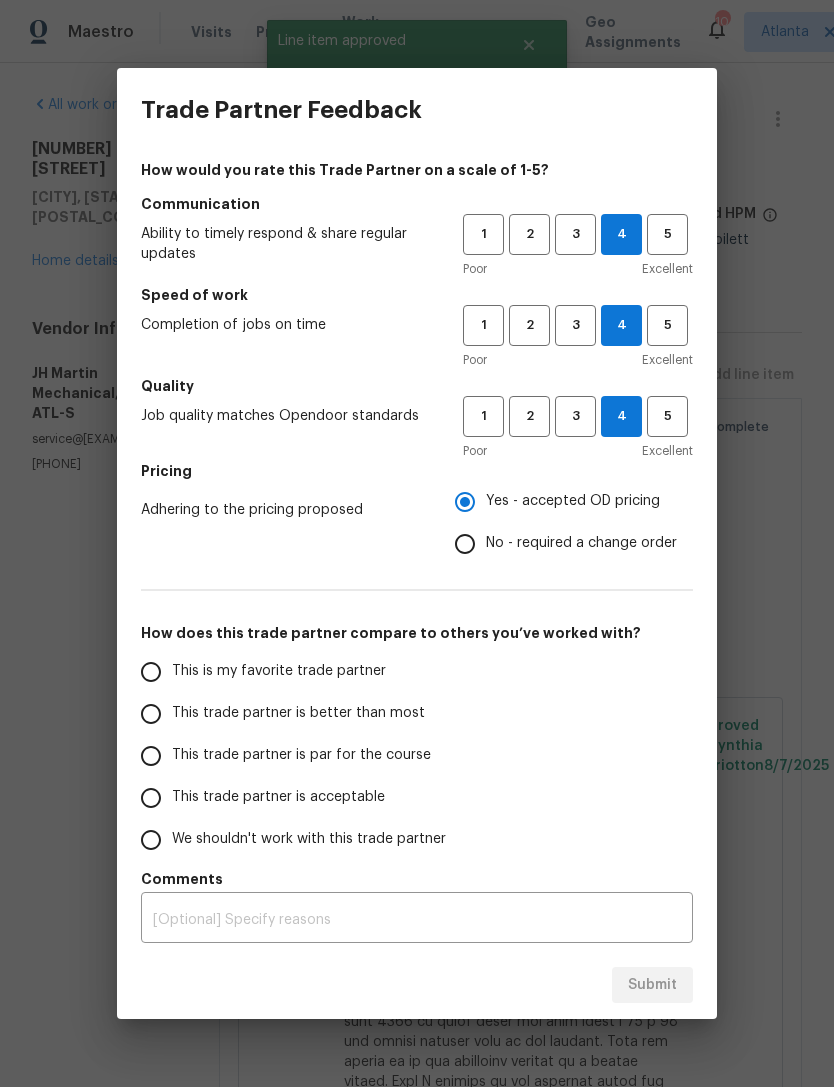 click on "This trade partner is acceptable" at bounding box center [151, 798] 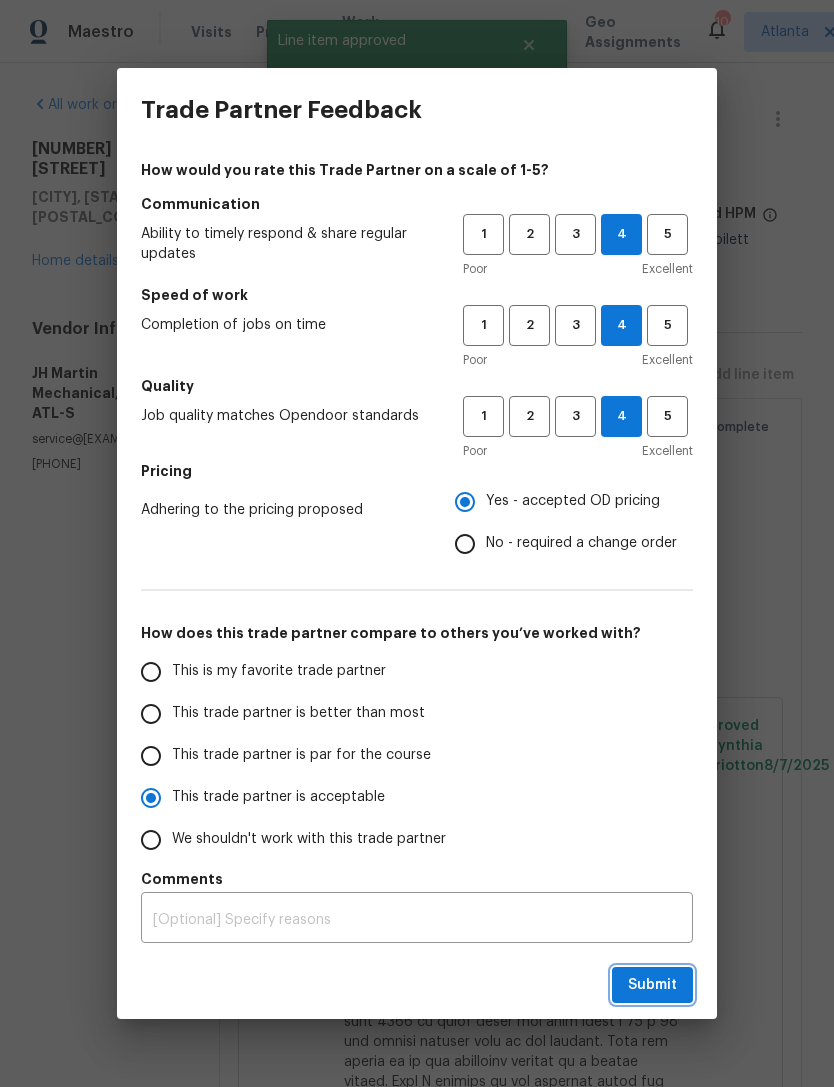 click on "Submit" at bounding box center (652, 985) 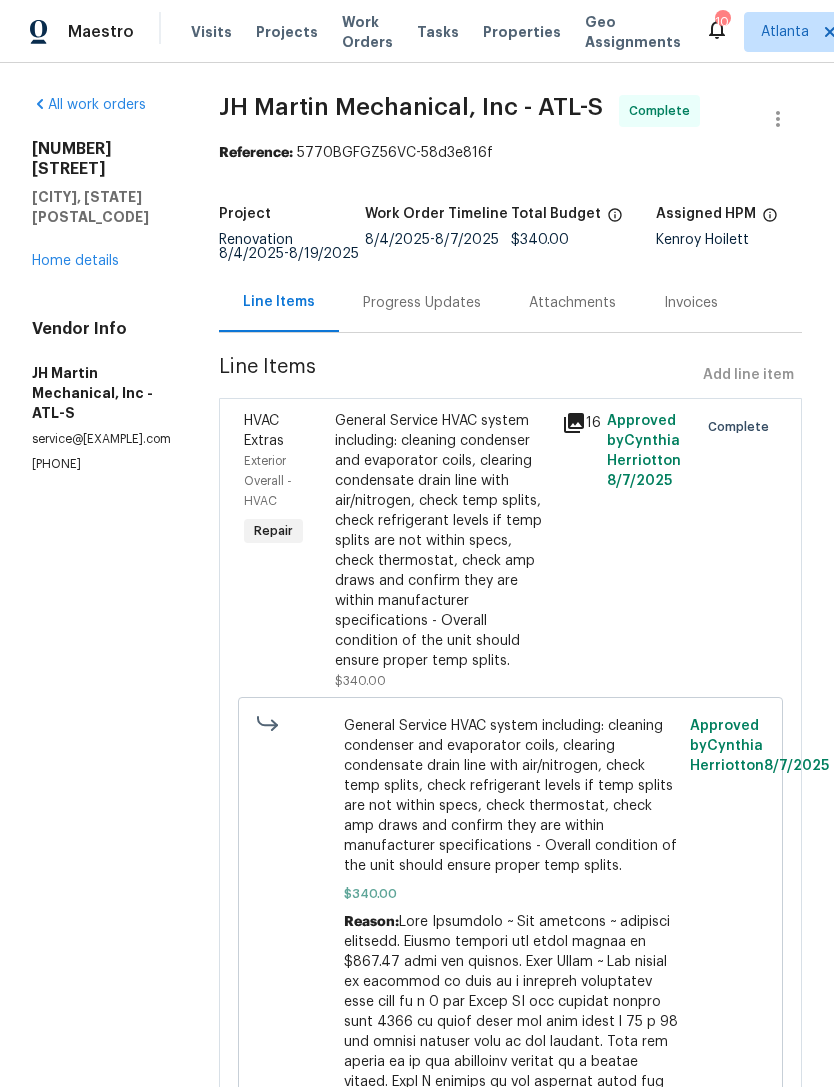 radio on "true" 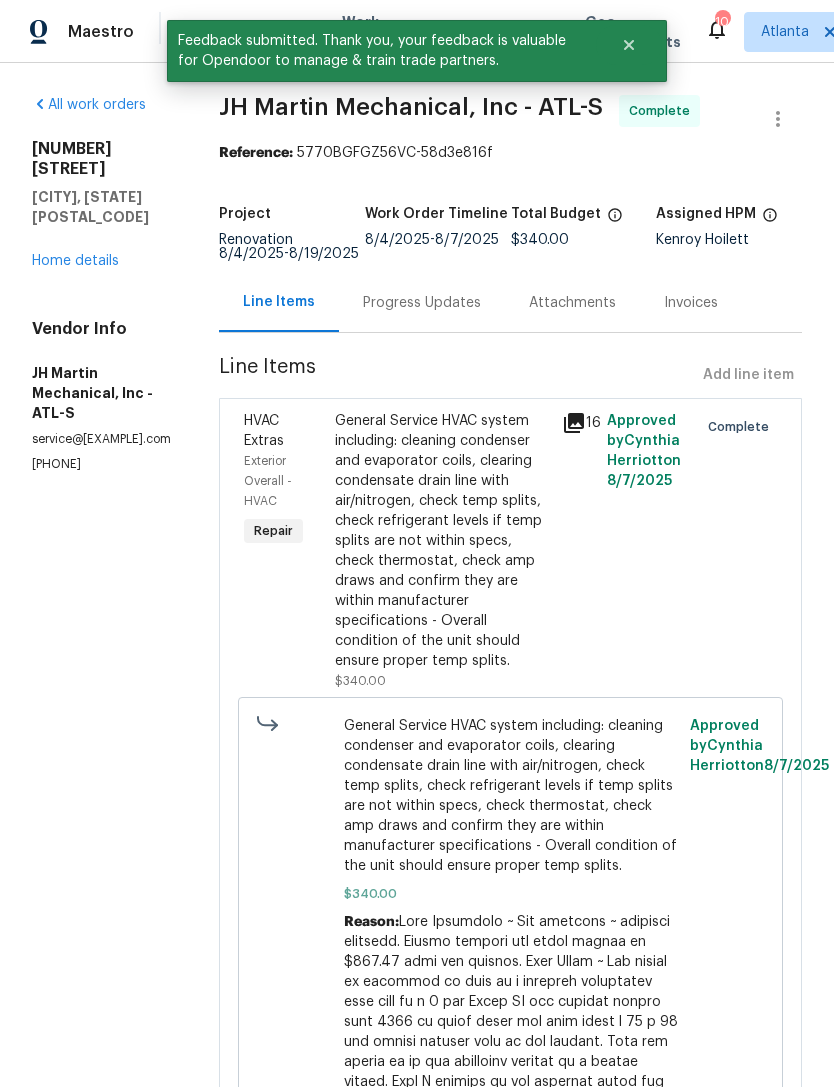 click on "Home details" at bounding box center [75, 261] 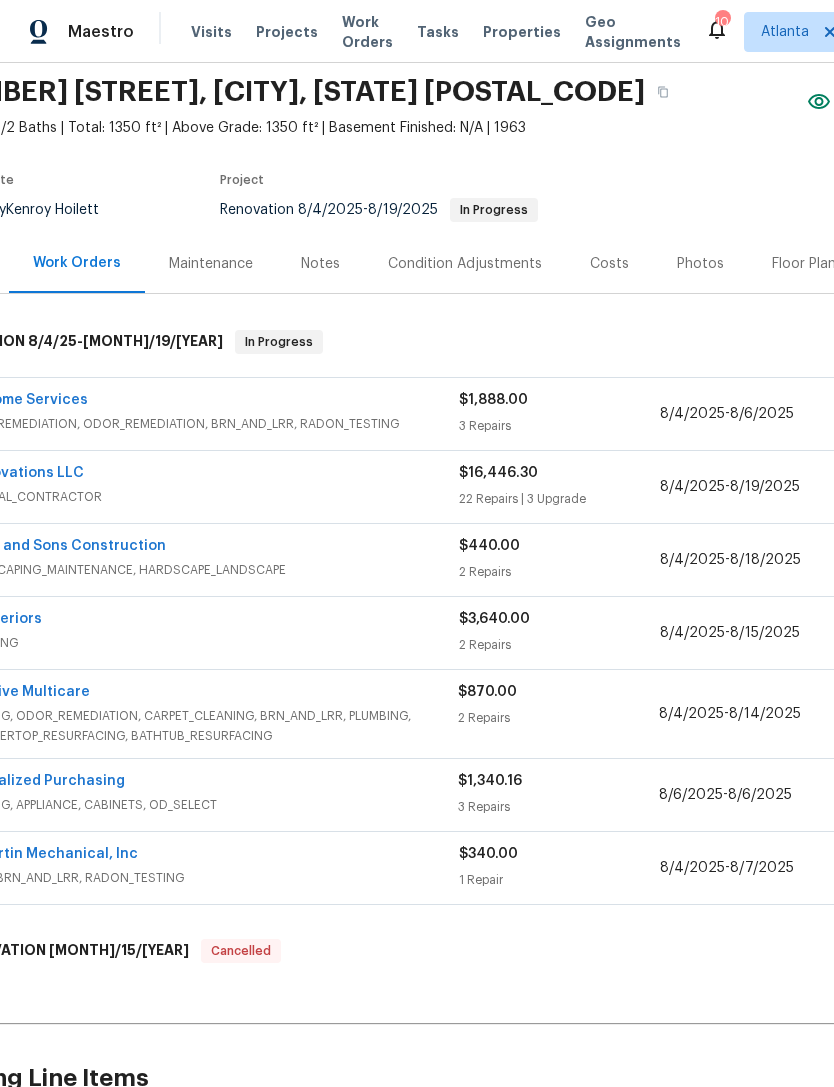 scroll, scrollTop: 70, scrollLeft: 70, axis: both 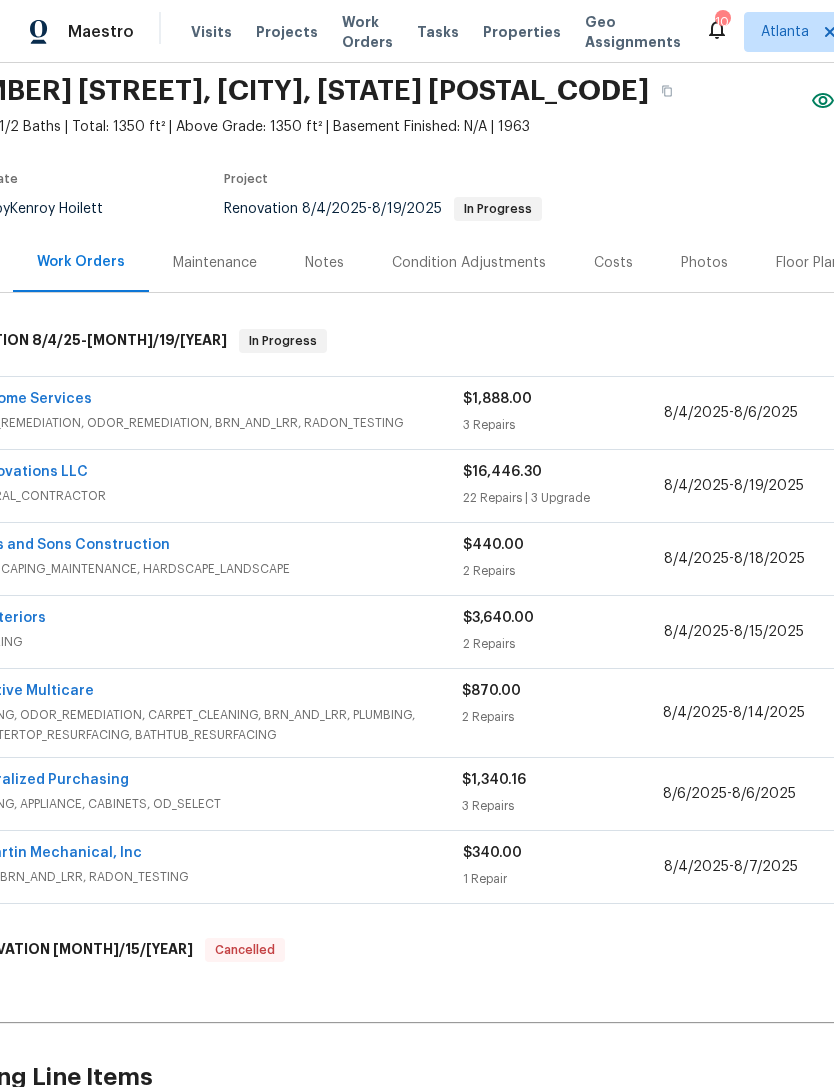 click on "Costs" at bounding box center [613, 263] 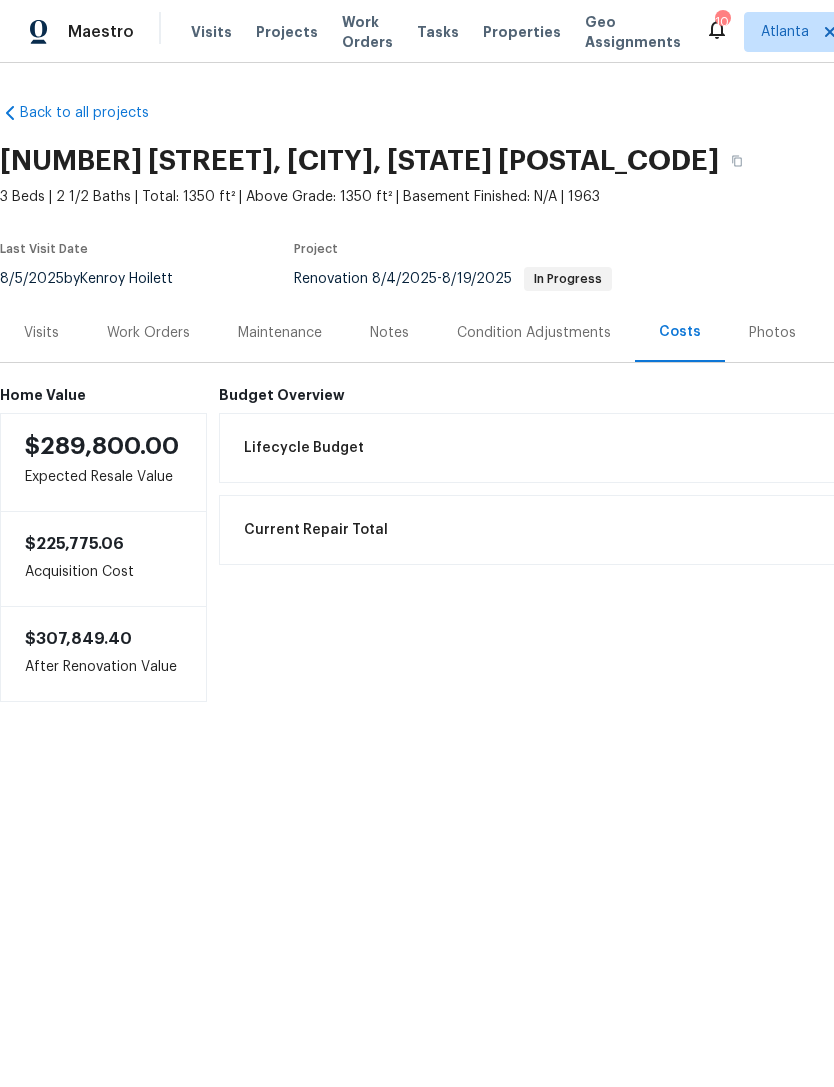 scroll, scrollTop: 0, scrollLeft: 0, axis: both 